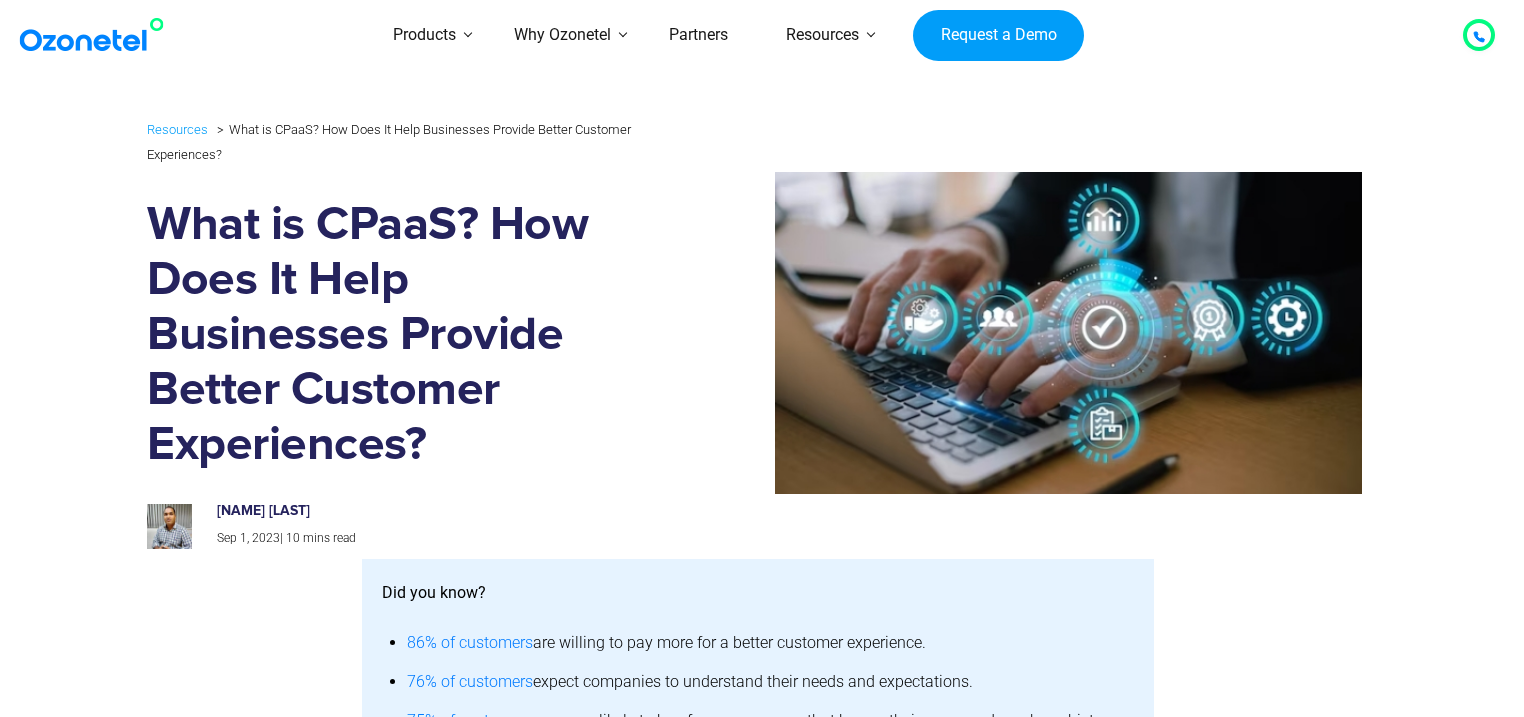 scroll, scrollTop: 0, scrollLeft: 0, axis: both 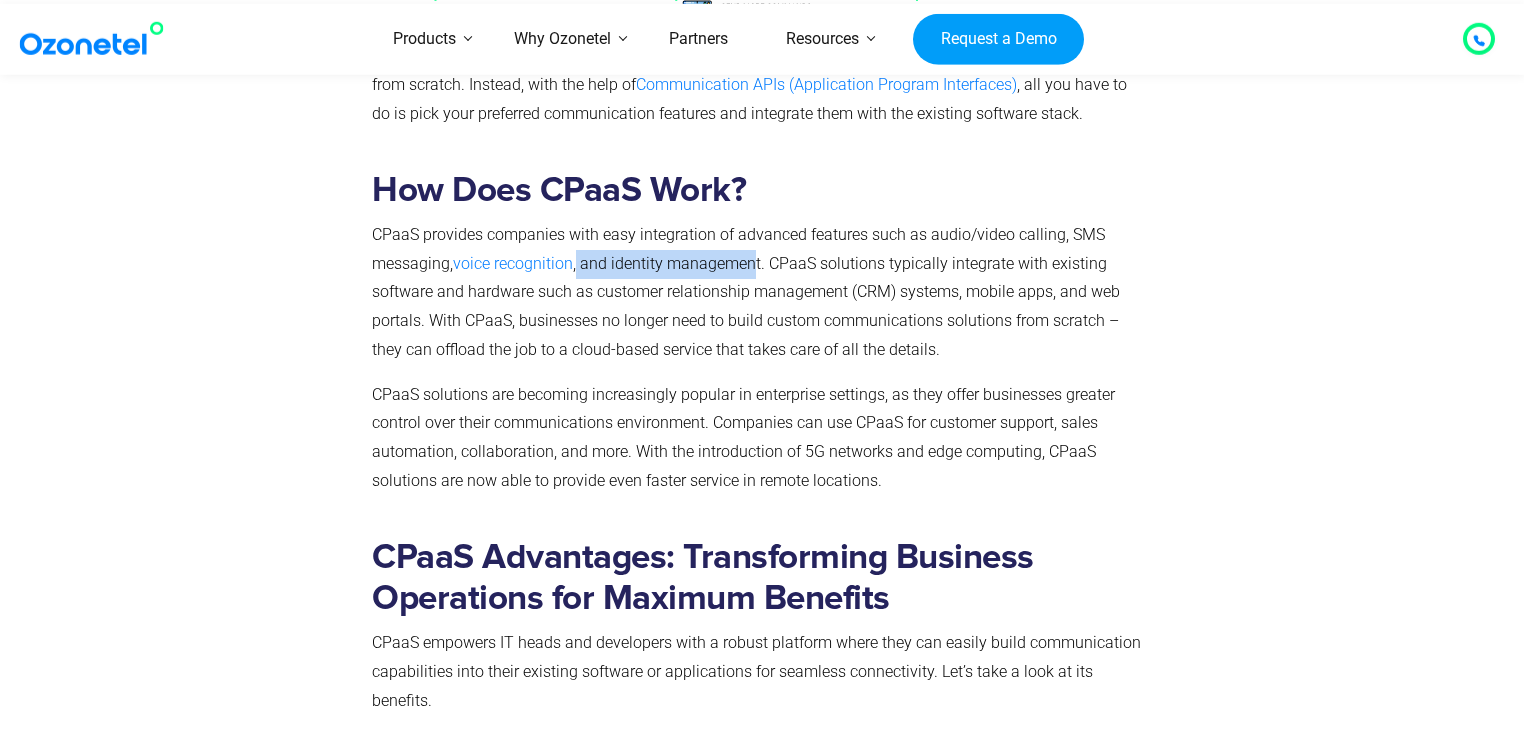 drag, startPoint x: 578, startPoint y: 212, endPoint x: 753, endPoint y: 209, distance: 175.02571 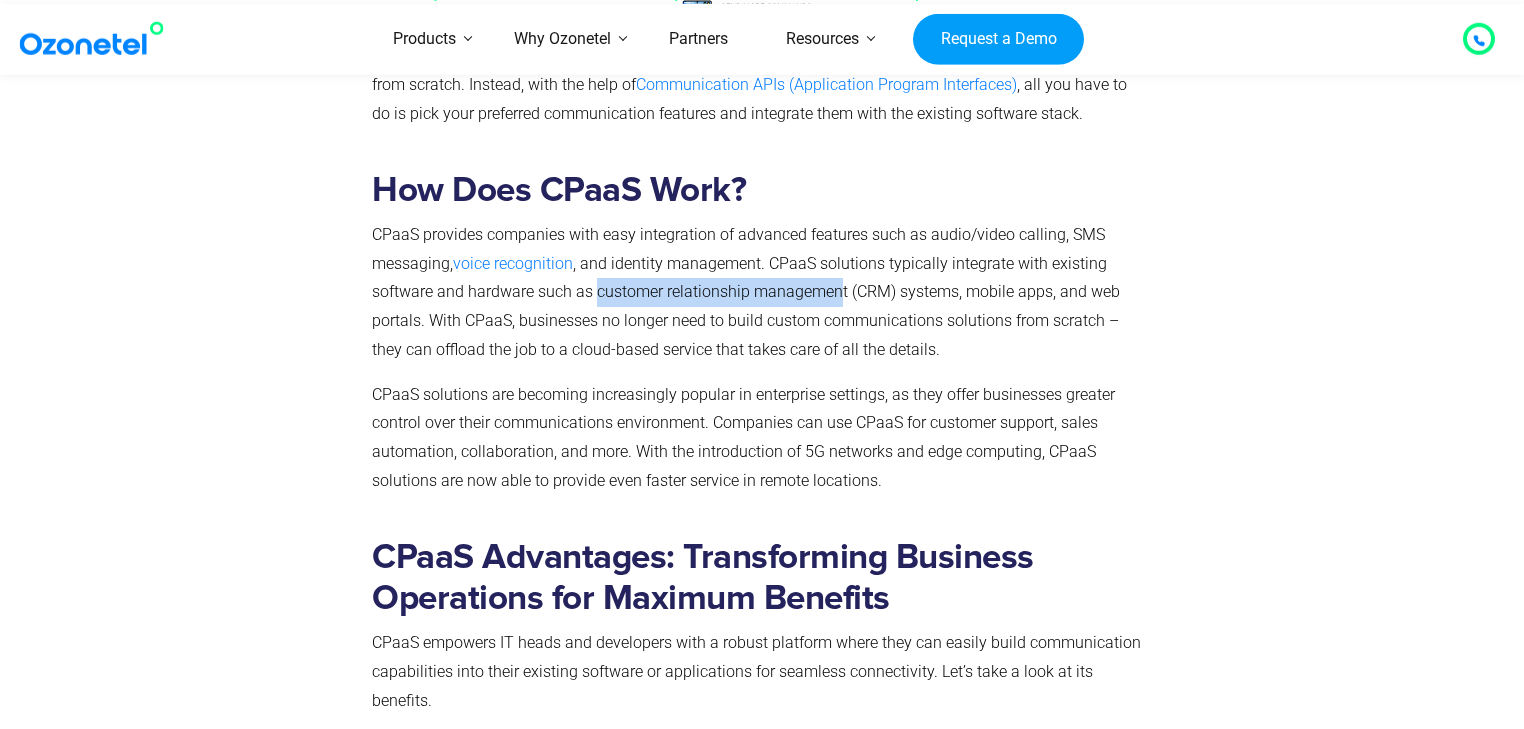 drag, startPoint x: 841, startPoint y: 239, endPoint x: 596, endPoint y: 240, distance: 245.00204 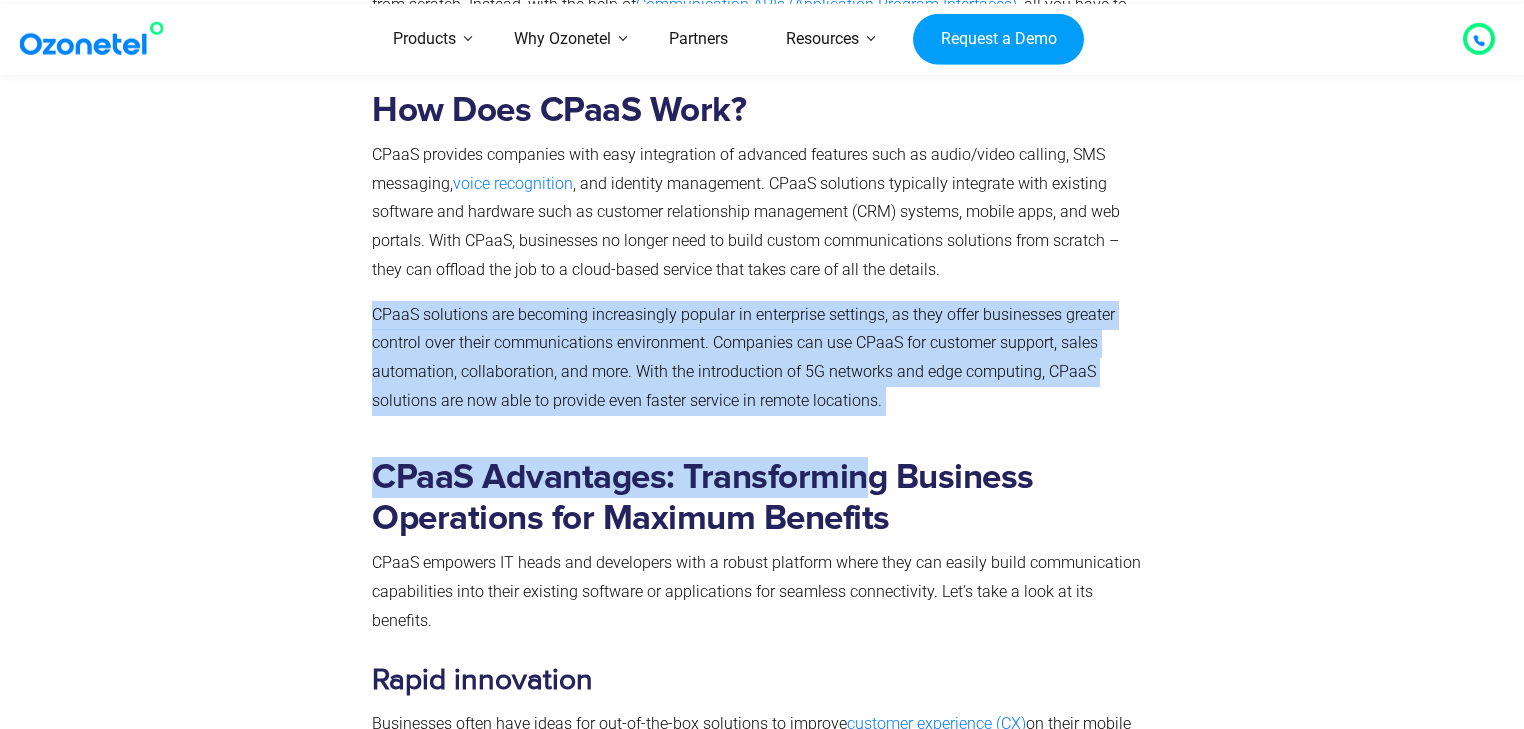 drag, startPoint x: 371, startPoint y: 249, endPoint x: 873, endPoint y: 329, distance: 508.33453 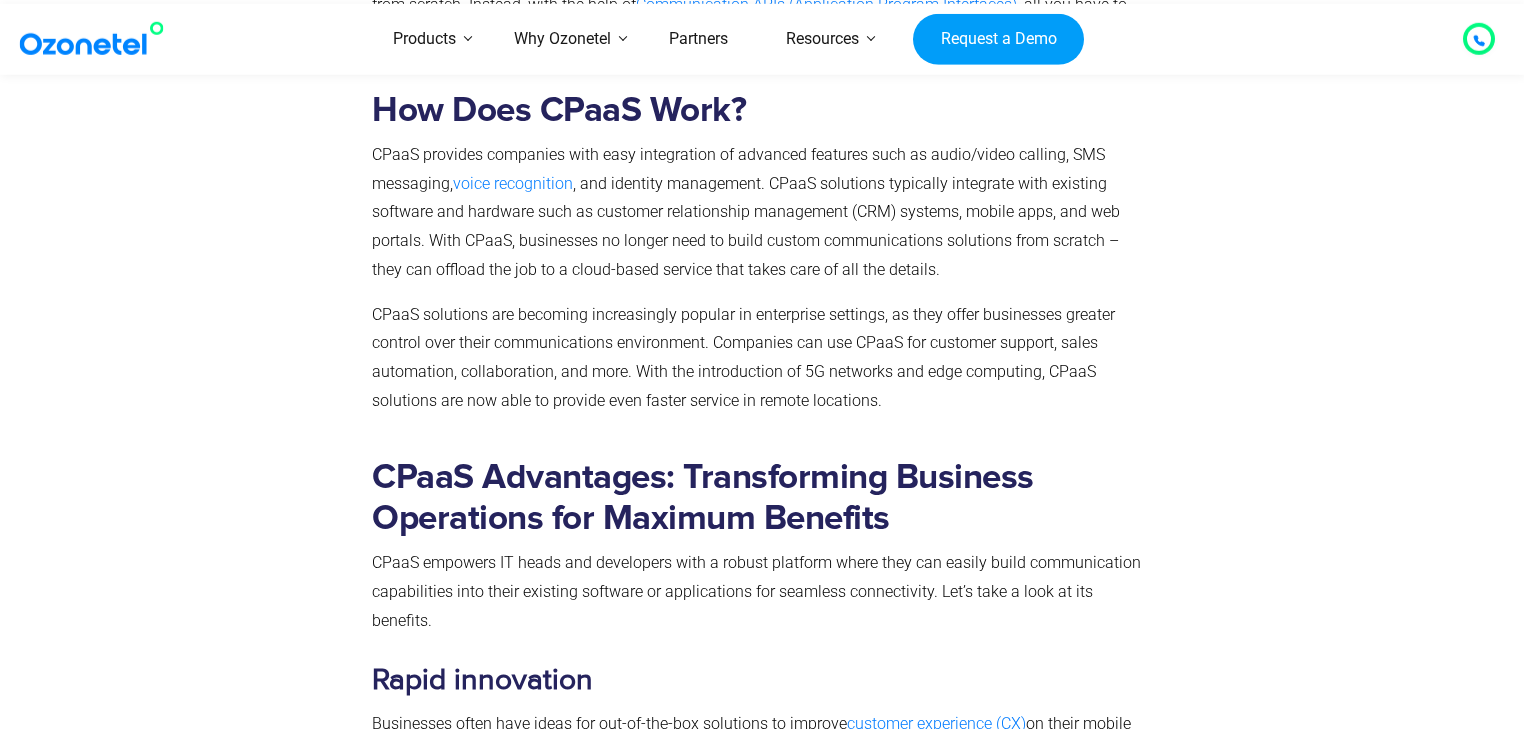click on "CPaaS Advantages: Transforming Business Operations for Maximum Benefits CPaaS empowers IT heads and developers with a robust platform where they can easily build communication capabilities into their existing software or applications for seamless connectivity. Let’s take a look at its benefits. Rapid innovation Businesses often have ideas for out-of-the-box solutions to improve  customer experience (CX)  on their mobile applications or websites. However, video, voice, and SMS are each single-purpose applications each having its code and logic. As a result, integrating and syncing them on the backend with communication channels is an enormous challenge for developers.  CPaaS platforms simplify telecom and digital communications for businesses enabling them to innovate more rapidly while saving costs and time.  Seamless integrations Omnichannel experiences Custom applications UCaaS and CCaaS Cost savings Data privacy Dependability" at bounding box center (762, 1503) 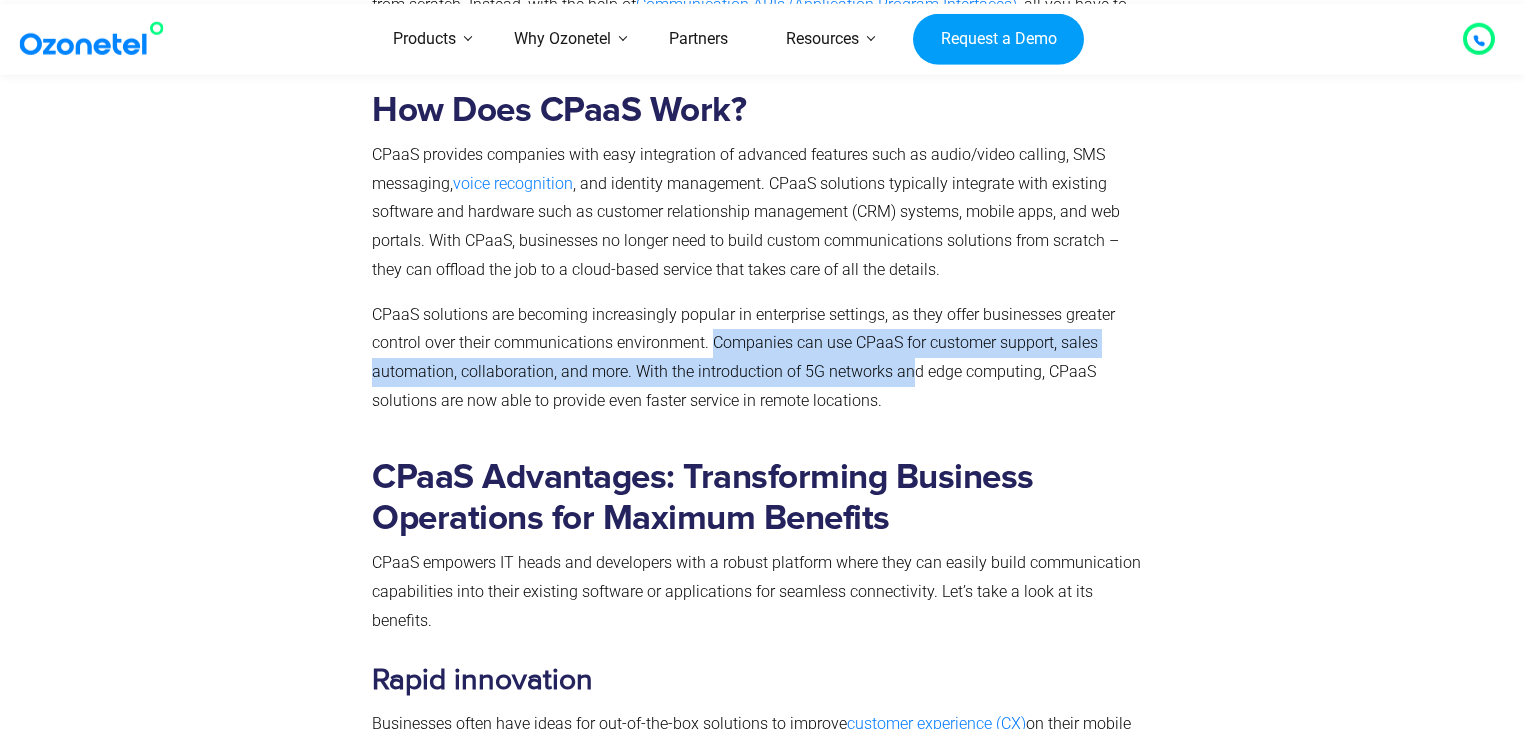 drag, startPoint x: 709, startPoint y: 285, endPoint x: 913, endPoint y: 311, distance: 205.65019 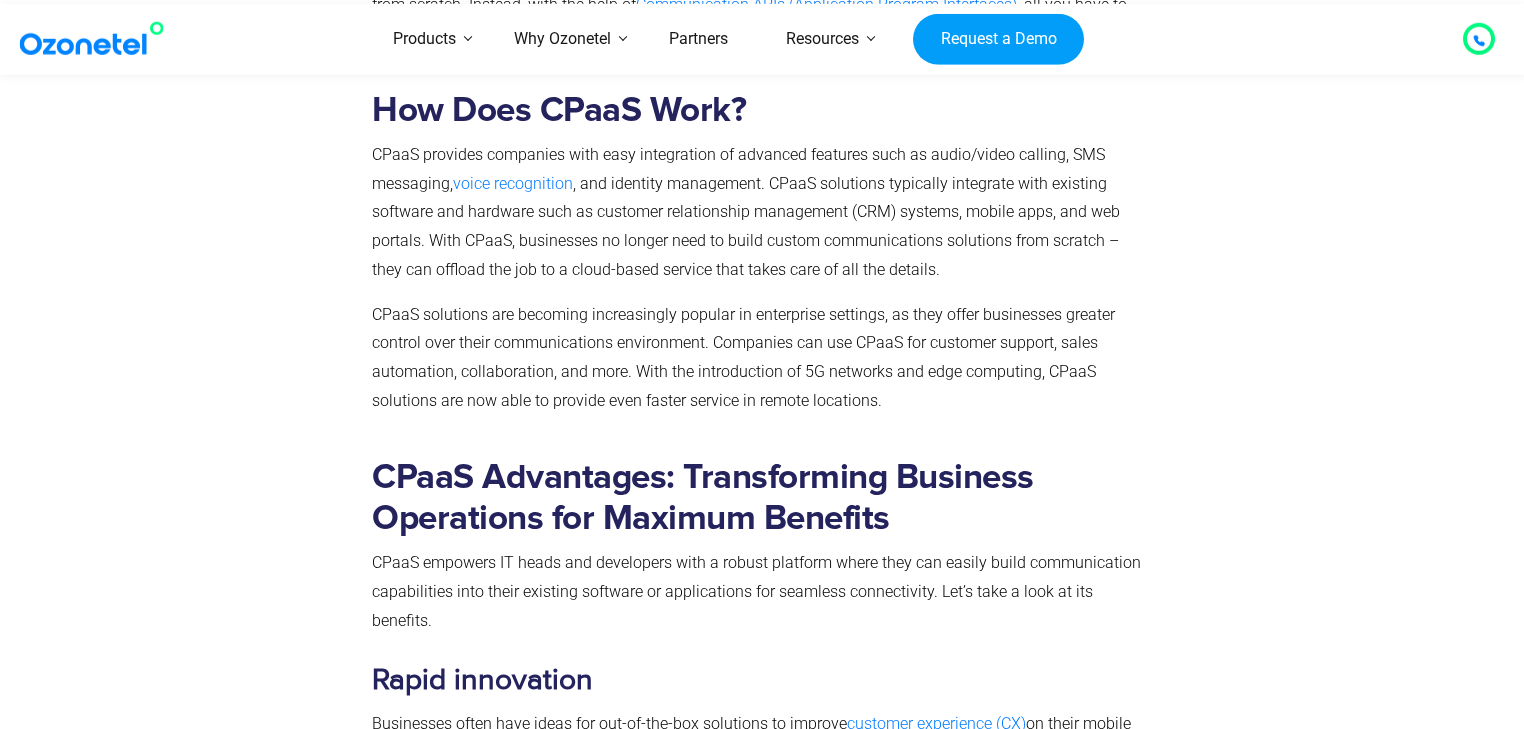 click on "CPaaS Advantages: Transforming Business Operations for Maximum Benefits CPaaS empowers IT heads and developers with a robust platform where they can easily build communication capabilities into their existing software or applications for seamless connectivity. Let’s take a look at its benefits. Rapid innovation Businesses often have ideas for out-of-the-box solutions to improve  customer experience (CX)  on their mobile applications or websites. However, video, voice, and SMS are each single-purpose applications each having its code and logic. As a result, integrating and syncing them on the backend with communication channels is an enormous challenge for developers.  CPaaS platforms simplify telecom and digital communications for businesses enabling them to innovate more rapidly while saving costs and time.  Seamless integrations Omnichannel experiences Custom applications UCaaS and CCaaS Cost savings Data privacy Dependability Flexibility Convenience" at bounding box center [758, 1503] 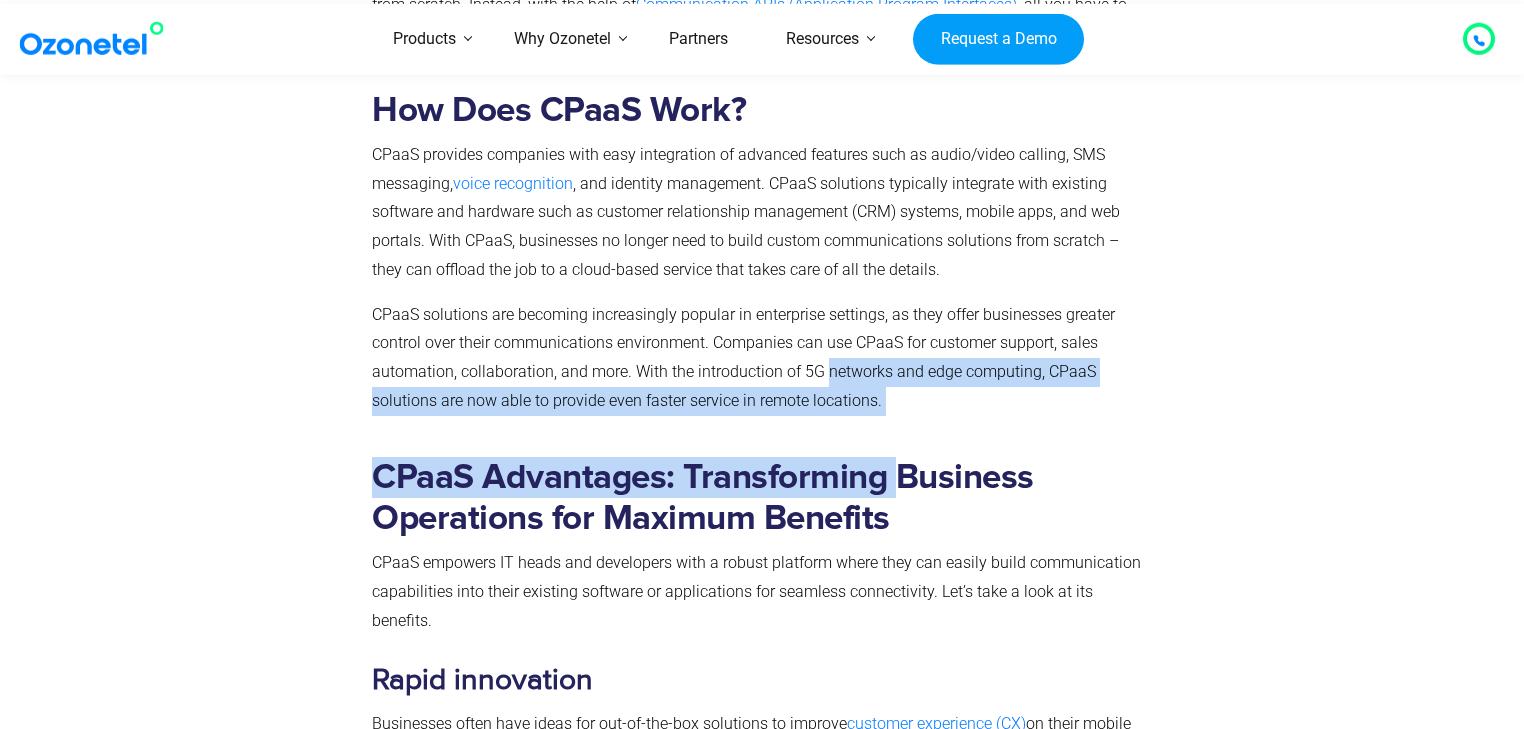 drag, startPoint x: 893, startPoint y: 345, endPoint x: 859, endPoint y: 337, distance: 34.928497 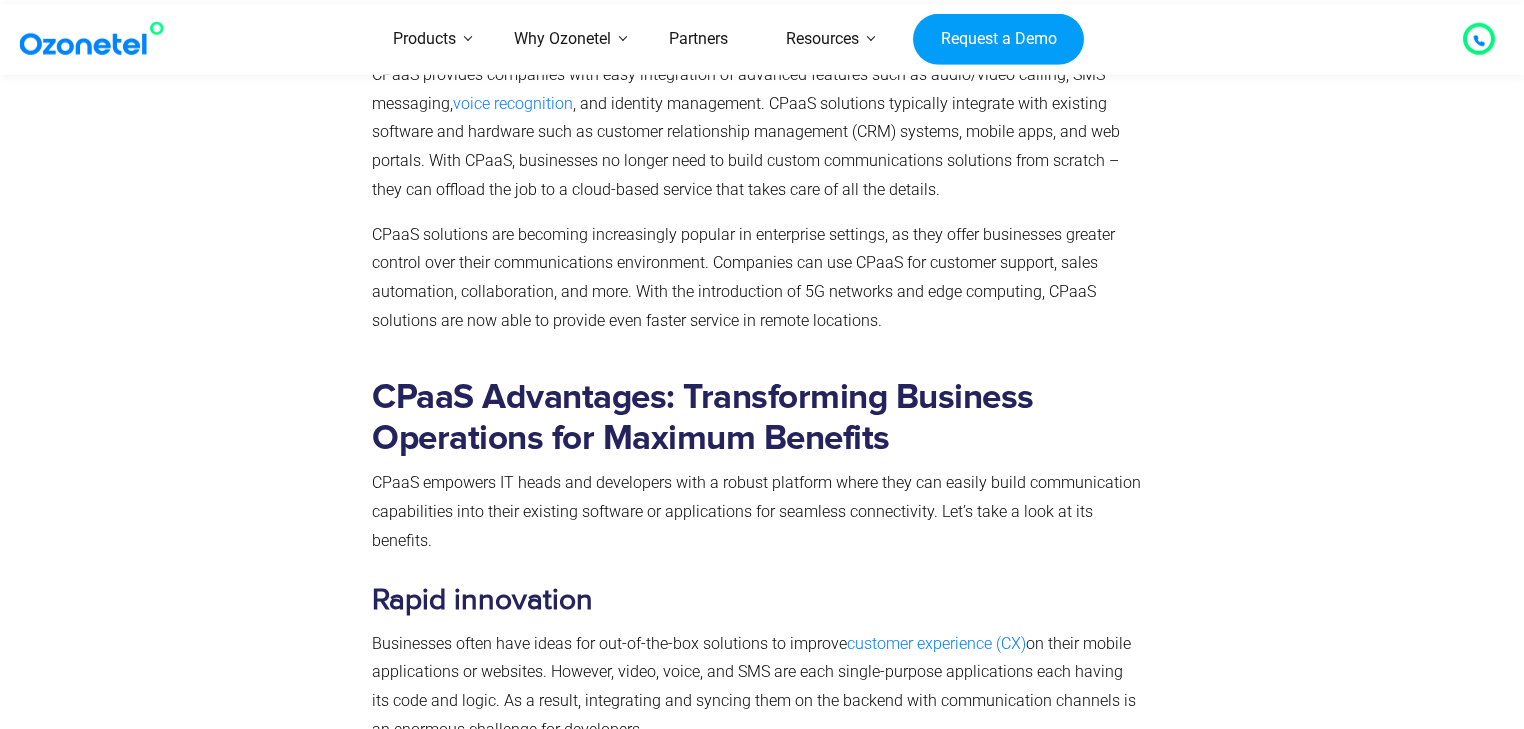 scroll, scrollTop: 2160, scrollLeft: 0, axis: vertical 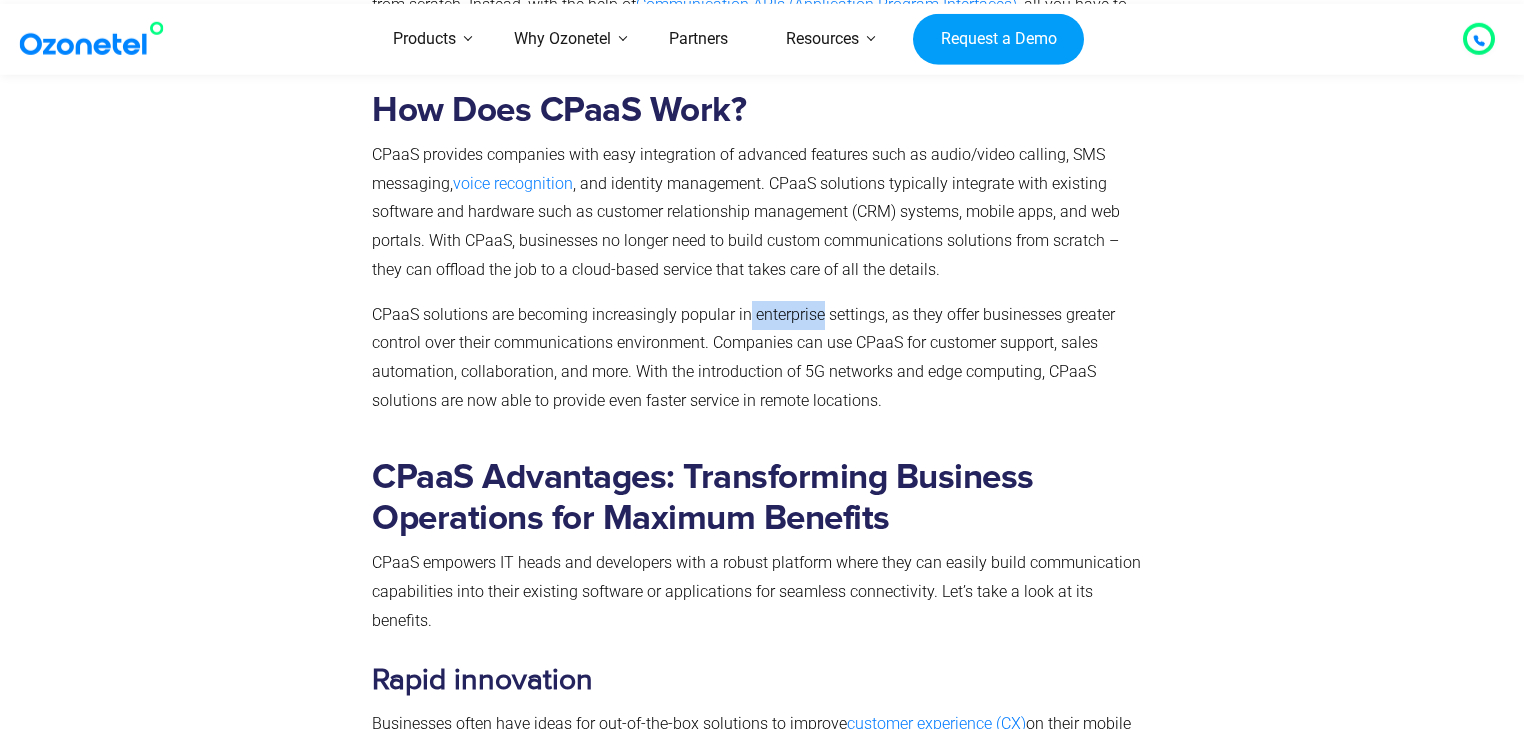 drag, startPoint x: 820, startPoint y: 260, endPoint x: 746, endPoint y: 264, distance: 74.10803 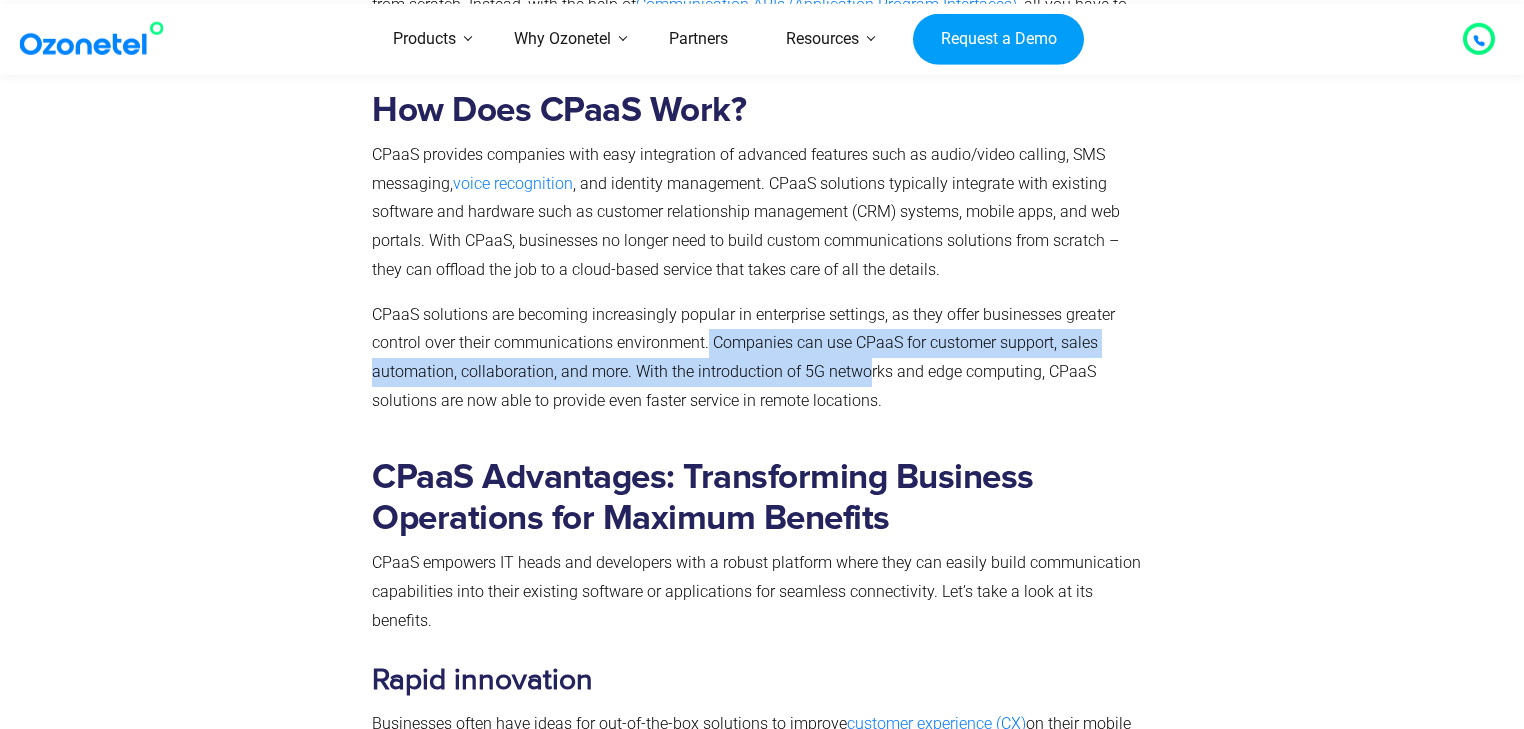 drag, startPoint x: 708, startPoint y: 288, endPoint x: 868, endPoint y: 313, distance: 161.94135 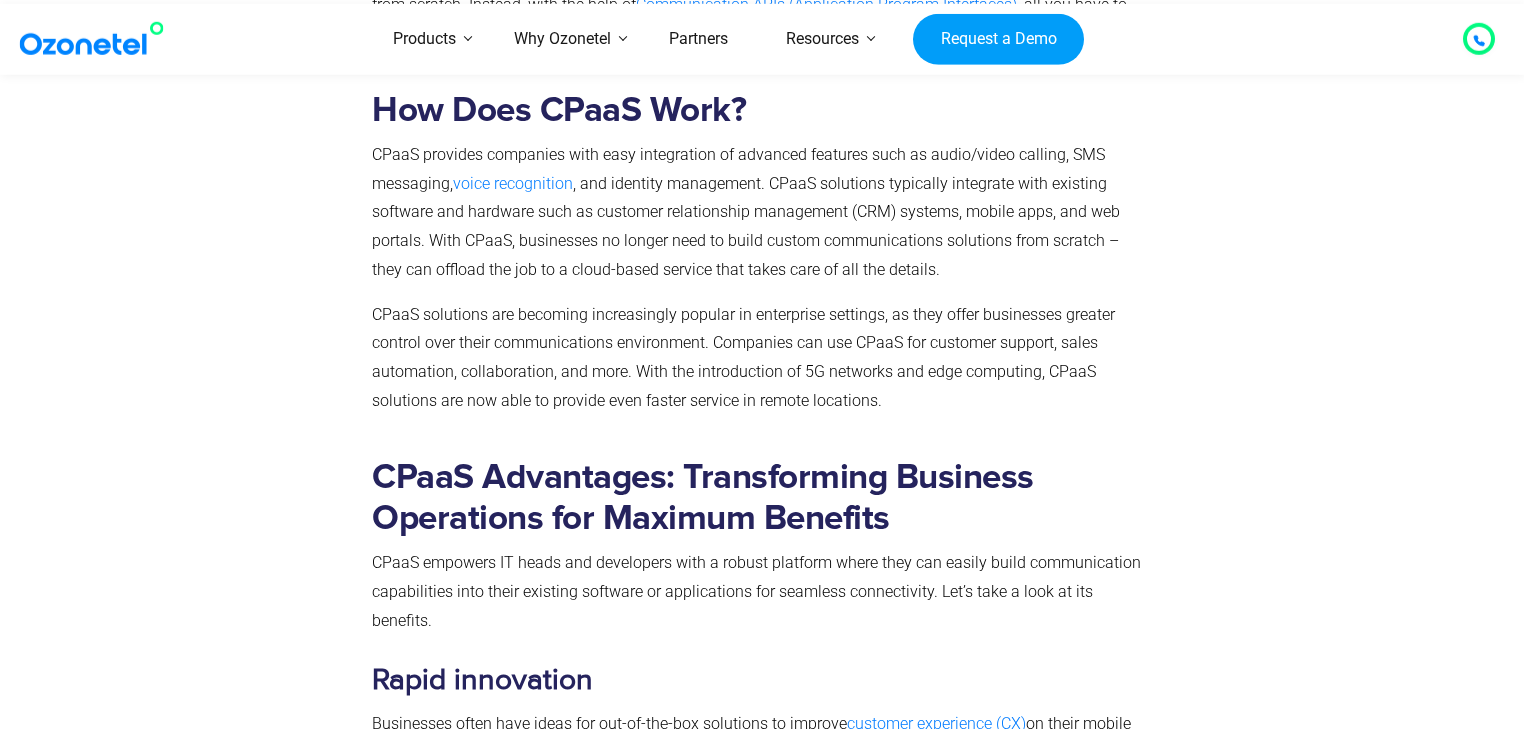 click on "CPaaS Advantages: Transforming Business Operations for Maximum Benefits CPaaS empowers IT heads and developers with a robust platform where they can easily build communication capabilities into their existing software or applications for seamless connectivity. Let’s take a look at its benefits. Rapid innovation Businesses often have ideas for out-of-the-box solutions to improve  customer experience (CX)  on their mobile applications or websites. However, video, voice, and SMS are each single-purpose applications each having its code and logic. As a result, integrating and syncing them on the backend with communication channels is an enormous challenge for developers.  CPaaS platforms simplify telecom and digital communications for businesses enabling them to innovate more rapidly while saving costs and time.  Seamless integrations Omnichannel experiences Custom applications UCaaS and CCaaS Cost savings Data privacy Dependability Flexibility Convenience" at bounding box center [758, 1503] 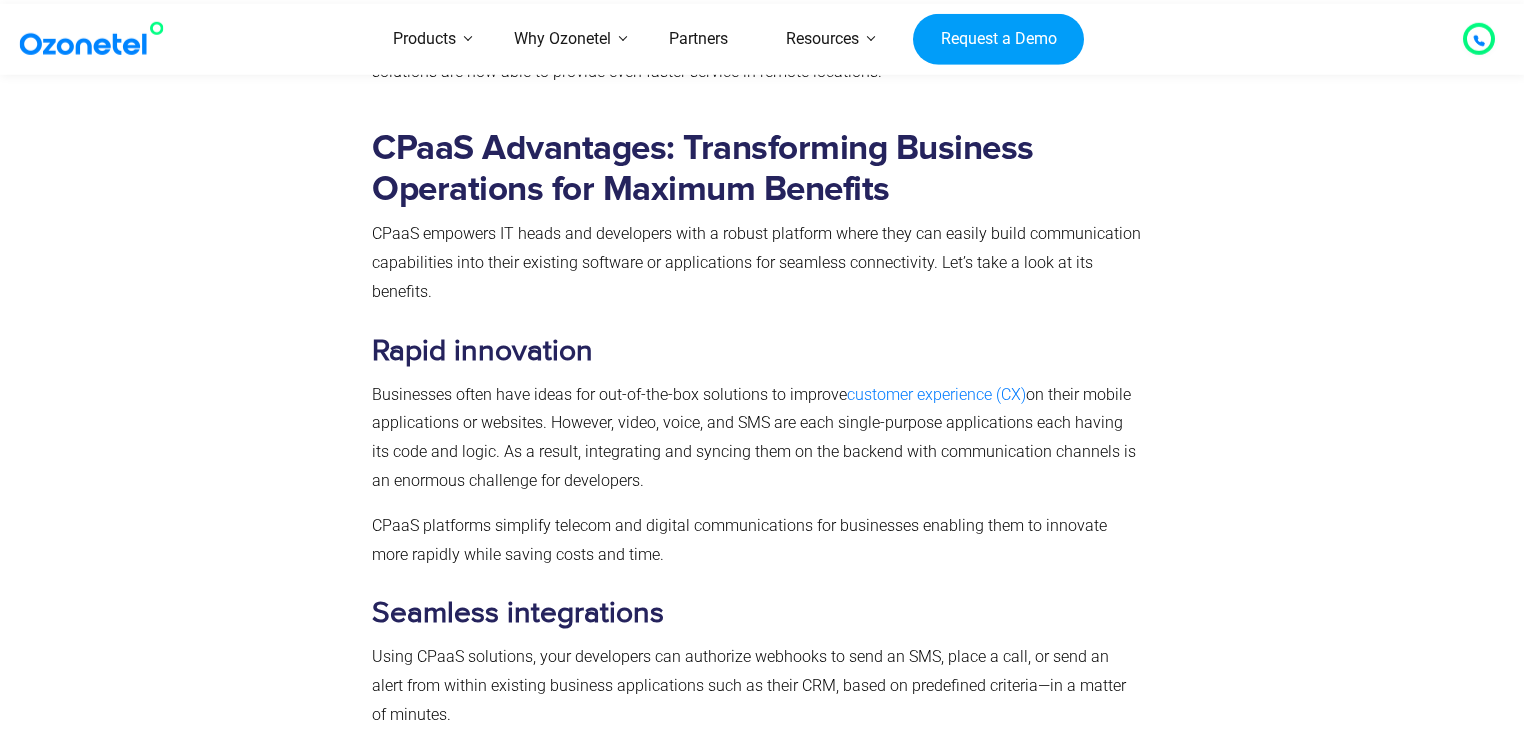 scroll, scrollTop: 2450, scrollLeft: 0, axis: vertical 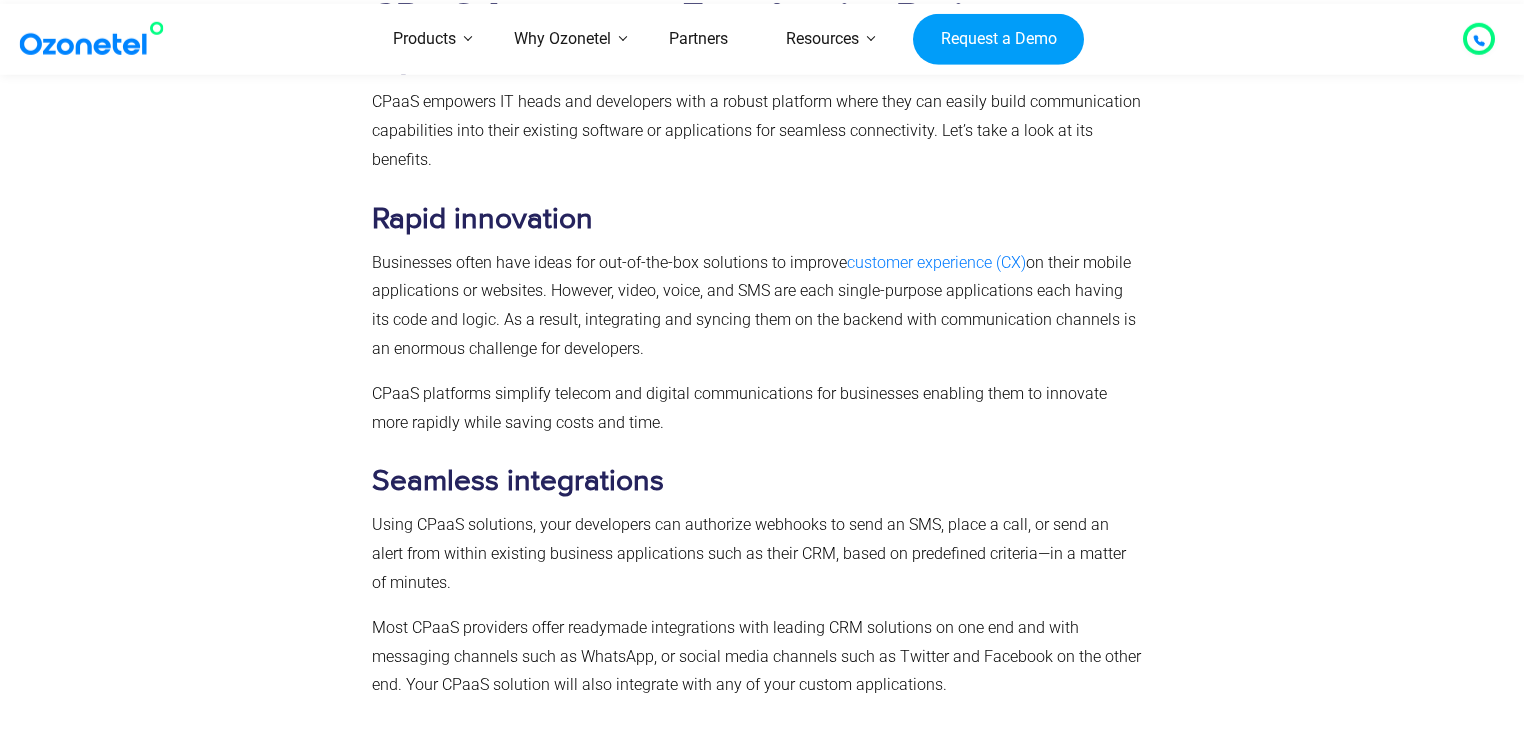 drag, startPoint x: 636, startPoint y: 293, endPoint x: 382, endPoint y: 293, distance: 254 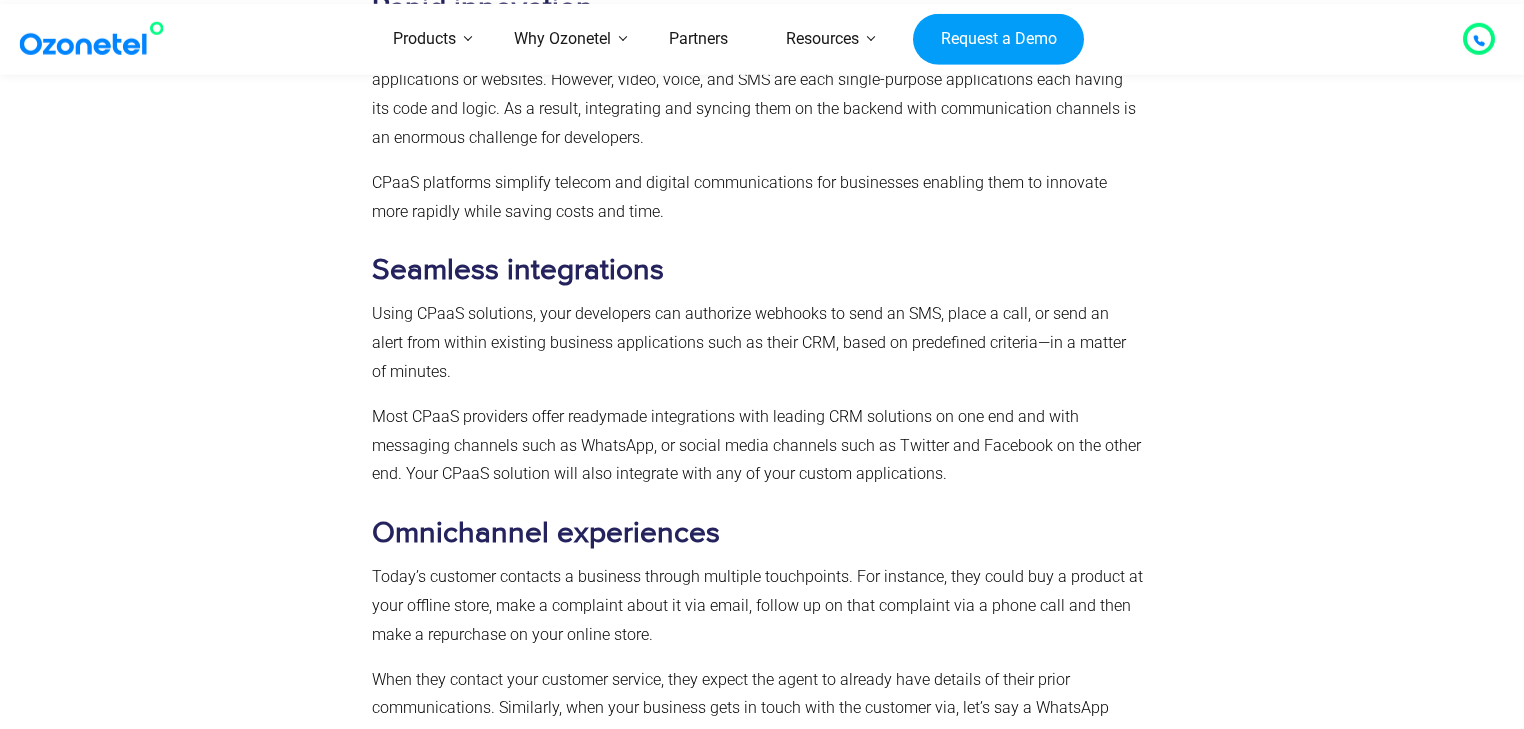 scroll, scrollTop: 2846, scrollLeft: 0, axis: vertical 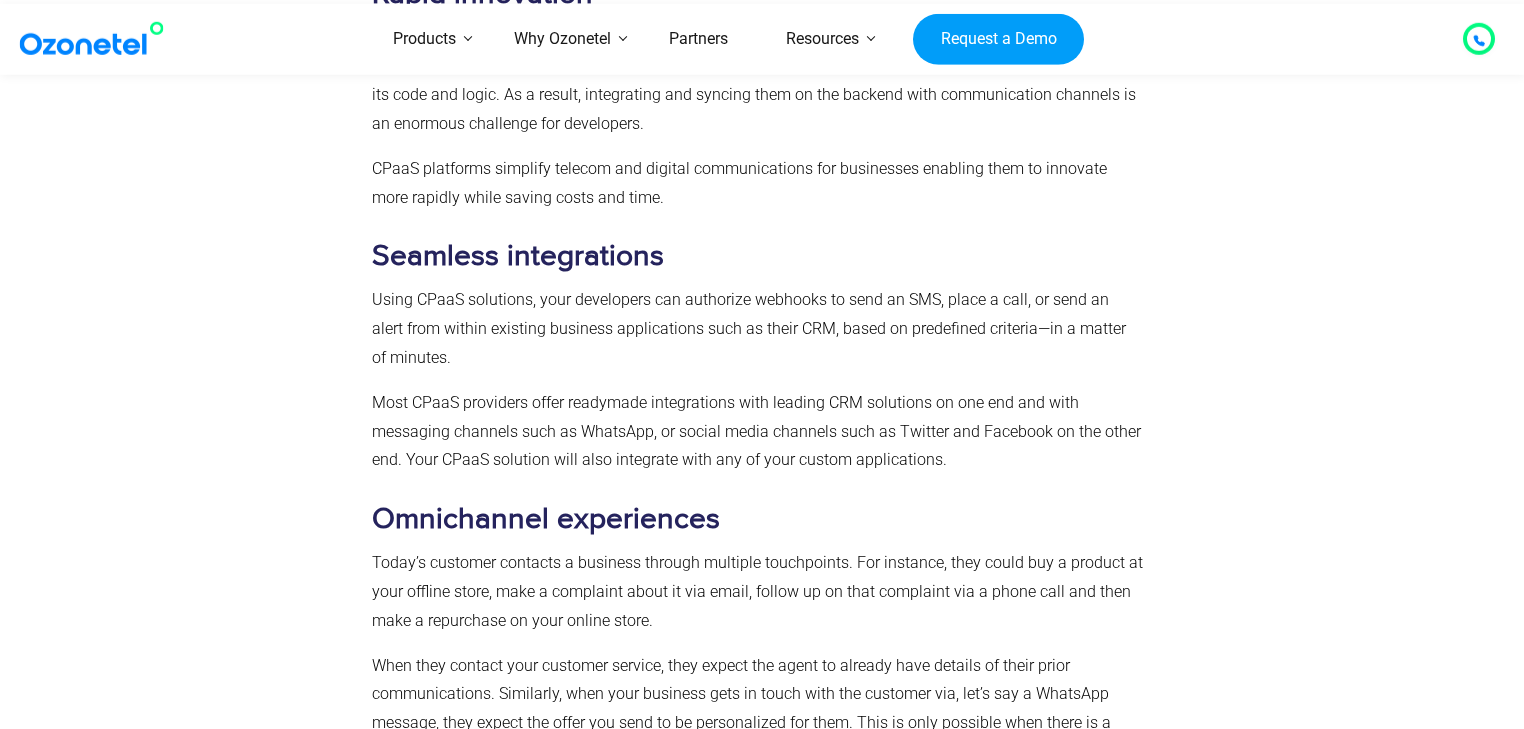 drag, startPoint x: 633, startPoint y: 145, endPoint x: 370, endPoint y: 123, distance: 263.91855 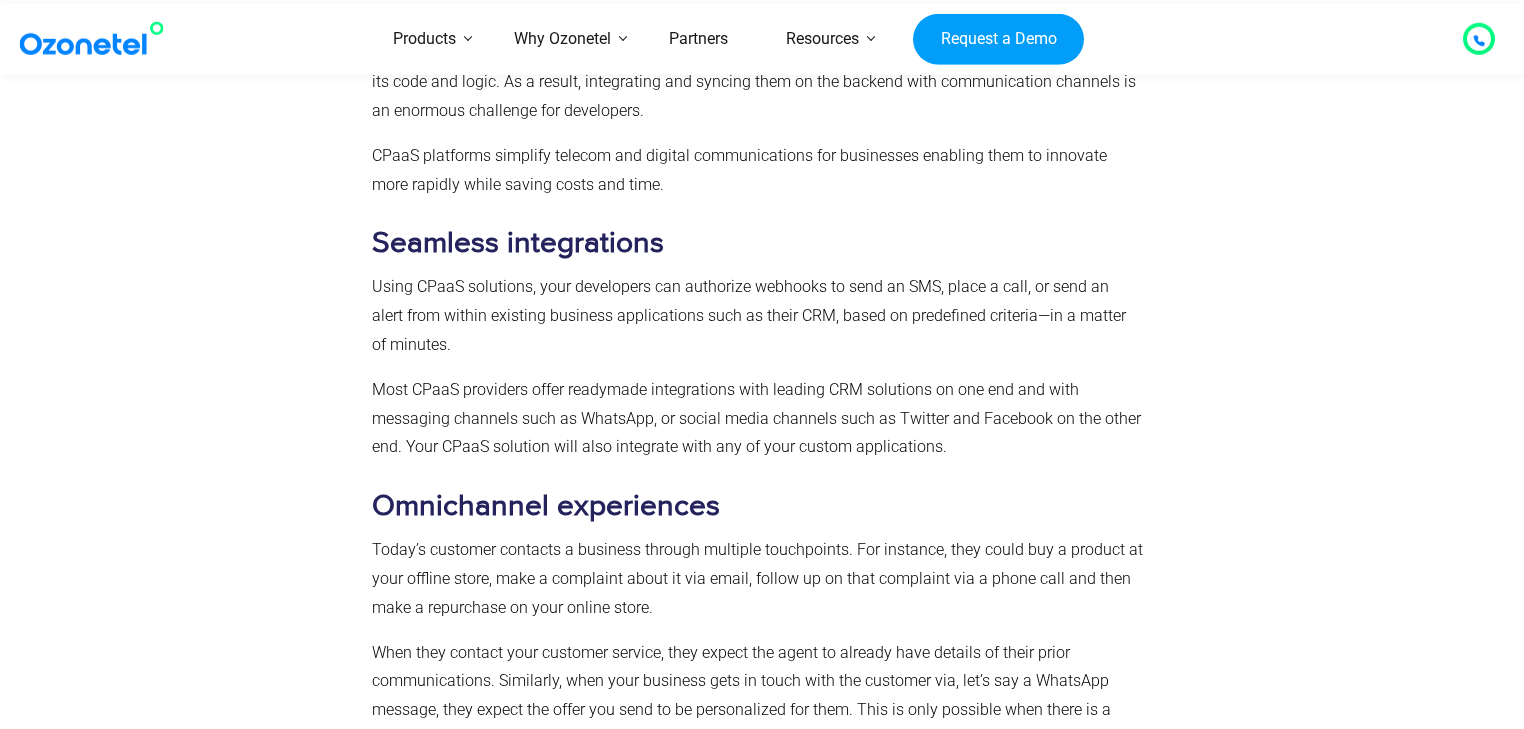 scroll, scrollTop: 2885, scrollLeft: 0, axis: vertical 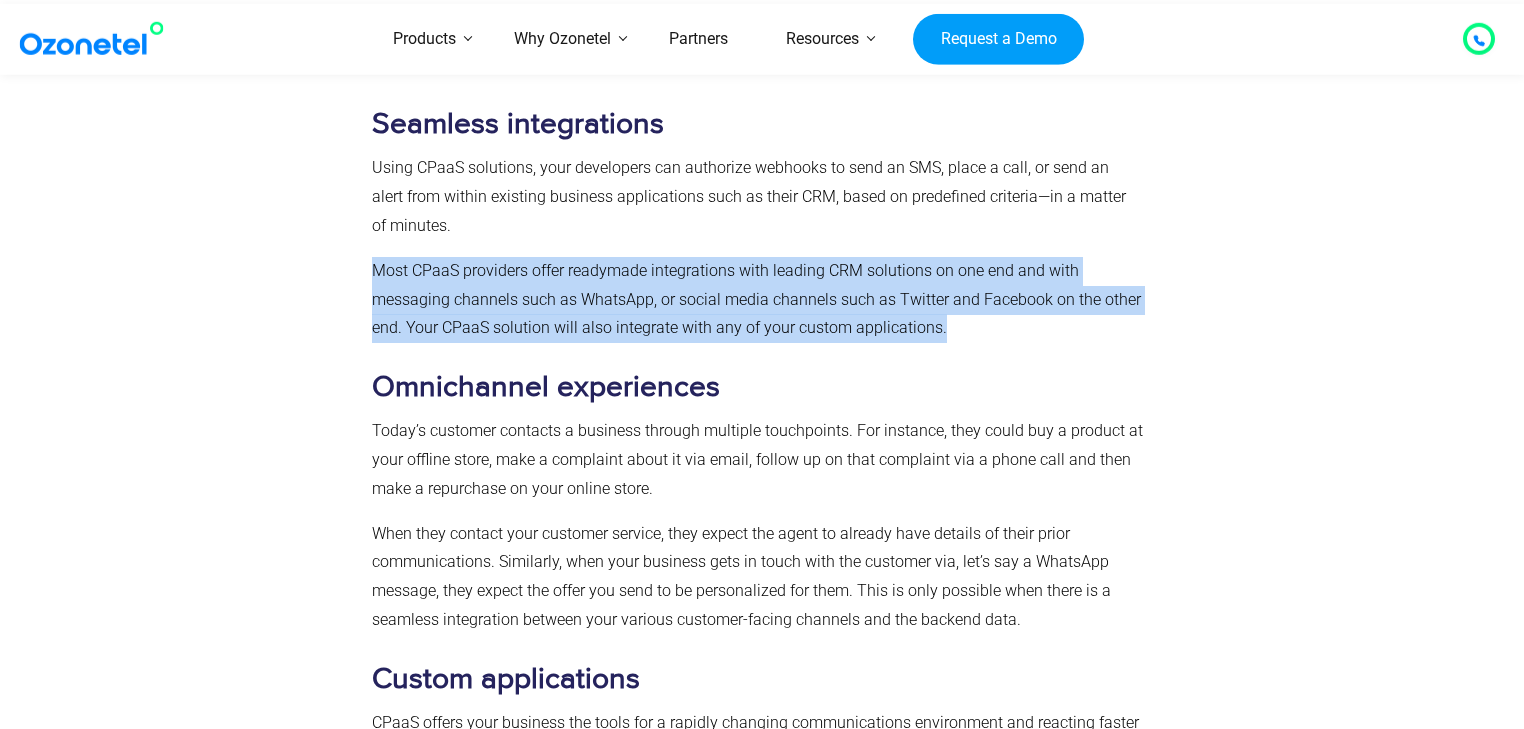 drag, startPoint x: 371, startPoint y: 216, endPoint x: 957, endPoint y: 268, distance: 588.3027 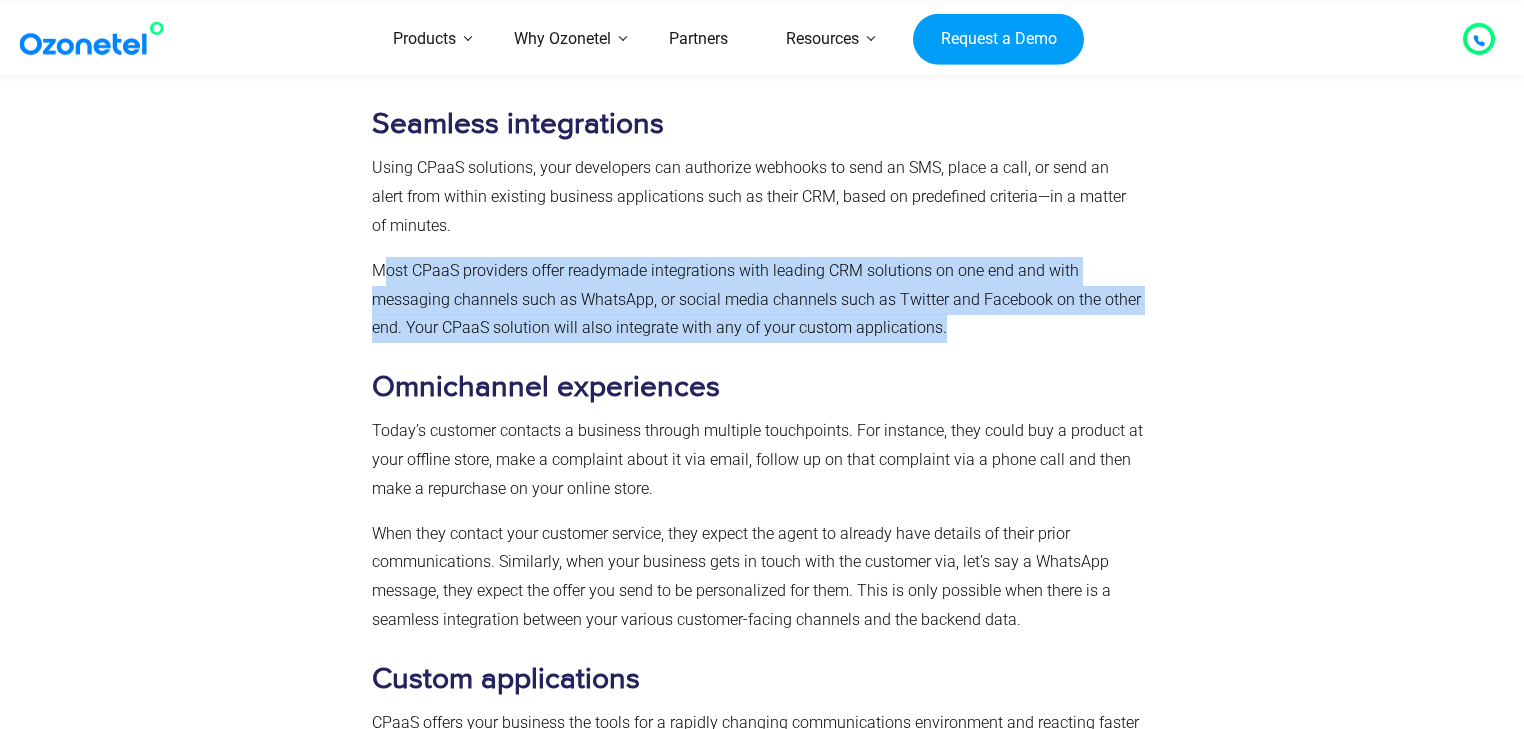 drag, startPoint x: 947, startPoint y: 275, endPoint x: 384, endPoint y: 212, distance: 566.5139 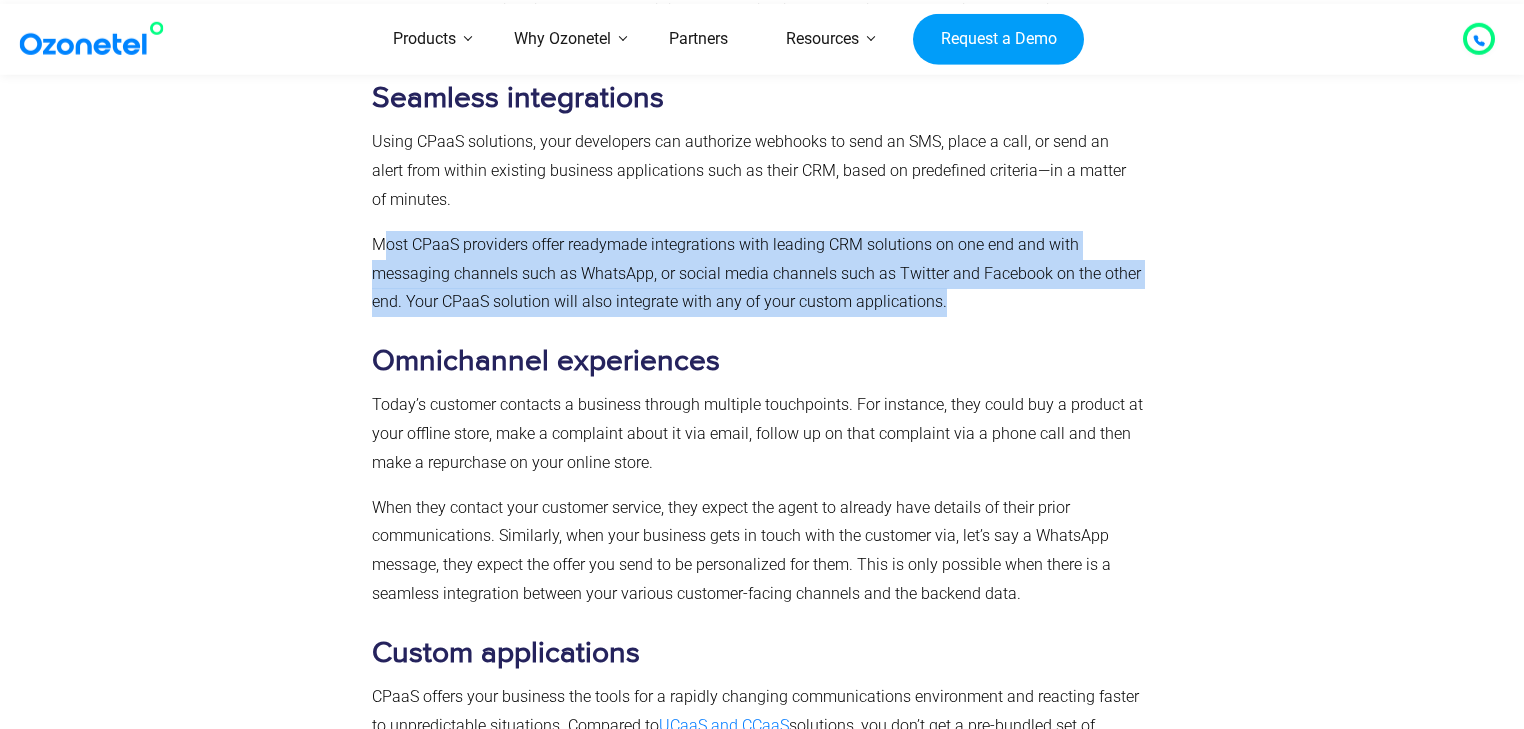 scroll, scrollTop: 2991, scrollLeft: 0, axis: vertical 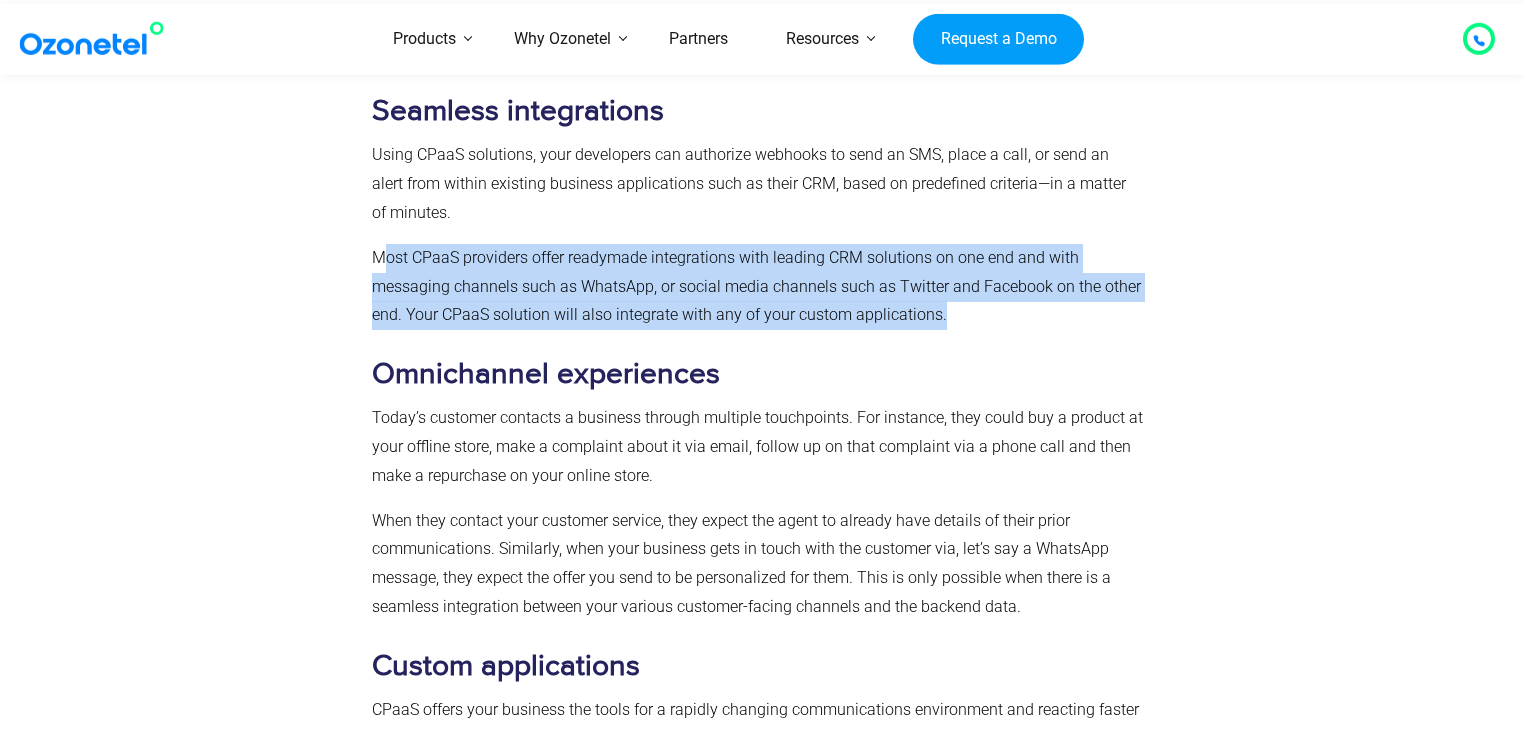 click on "Most CPaaS providers offer readymade integrations with leading CRM solutions on one end and with messaging channels such as WhatsApp, or social media channels such as Twitter and Facebook on the other end. Your CPaaS solution will also integrate with any of your custom applications." at bounding box center [756, 286] 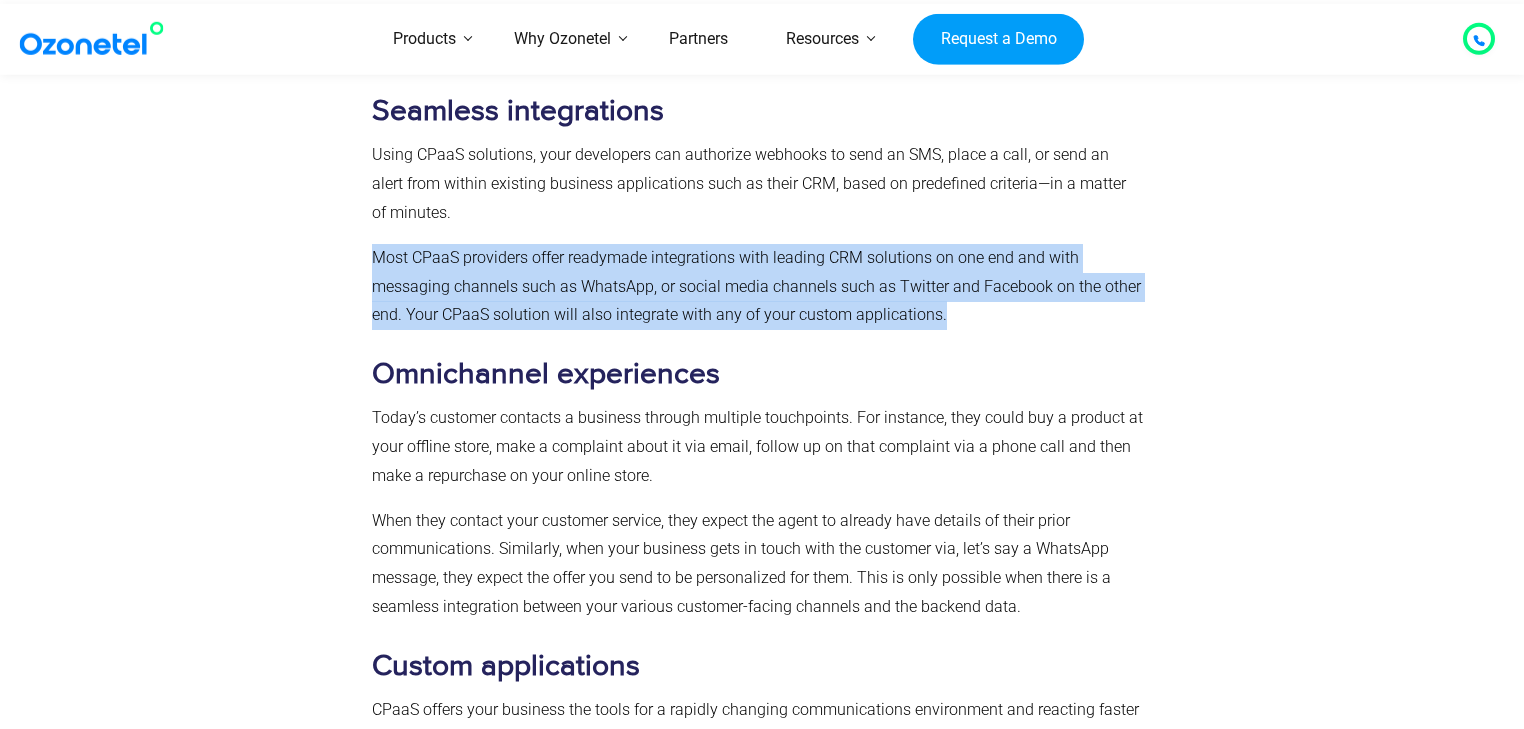 drag, startPoint x: 945, startPoint y: 265, endPoint x: 367, endPoint y: 200, distance: 581.6434 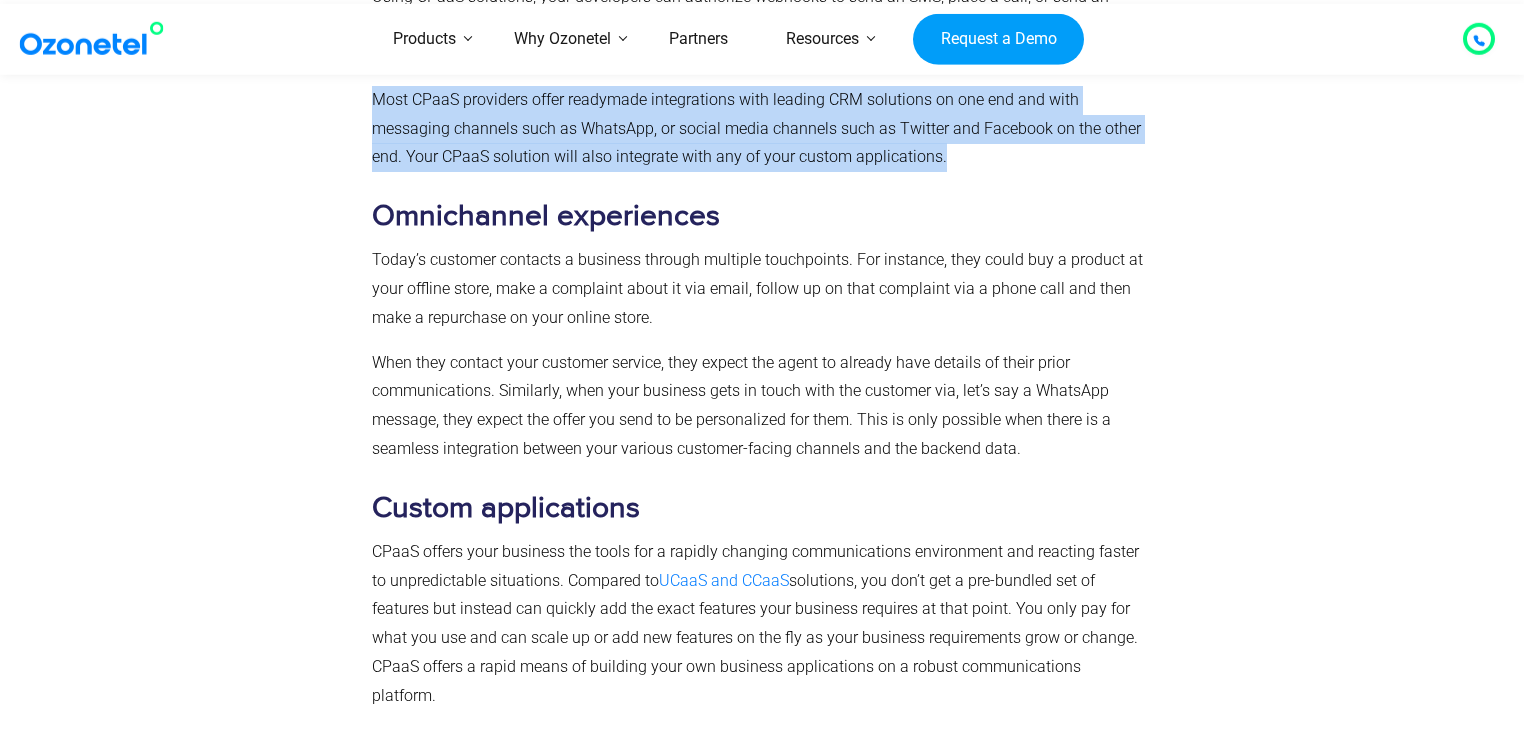 scroll, scrollTop: 3189, scrollLeft: 0, axis: vertical 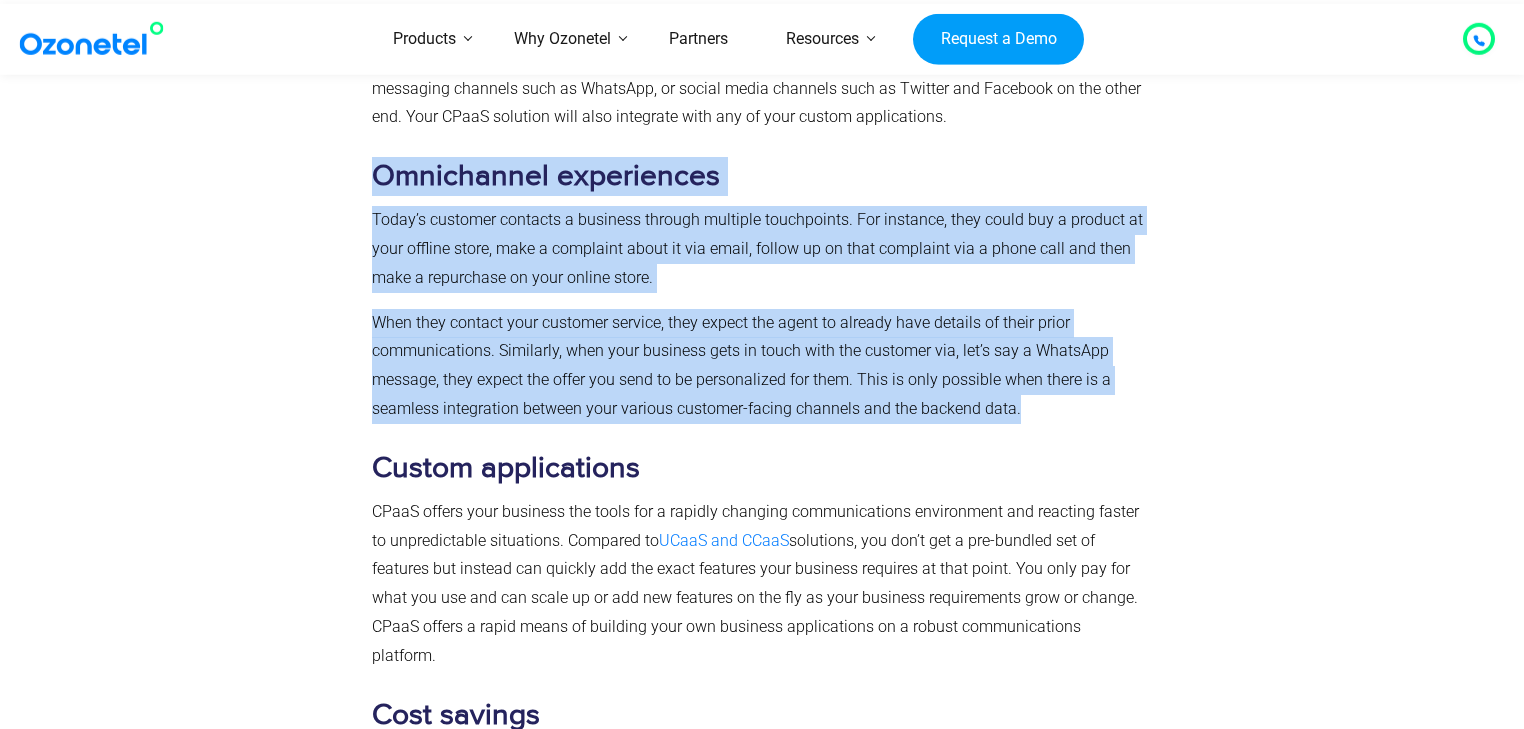 drag, startPoint x: 1015, startPoint y: 356, endPoint x: 368, endPoint y: 113, distance: 691.12805 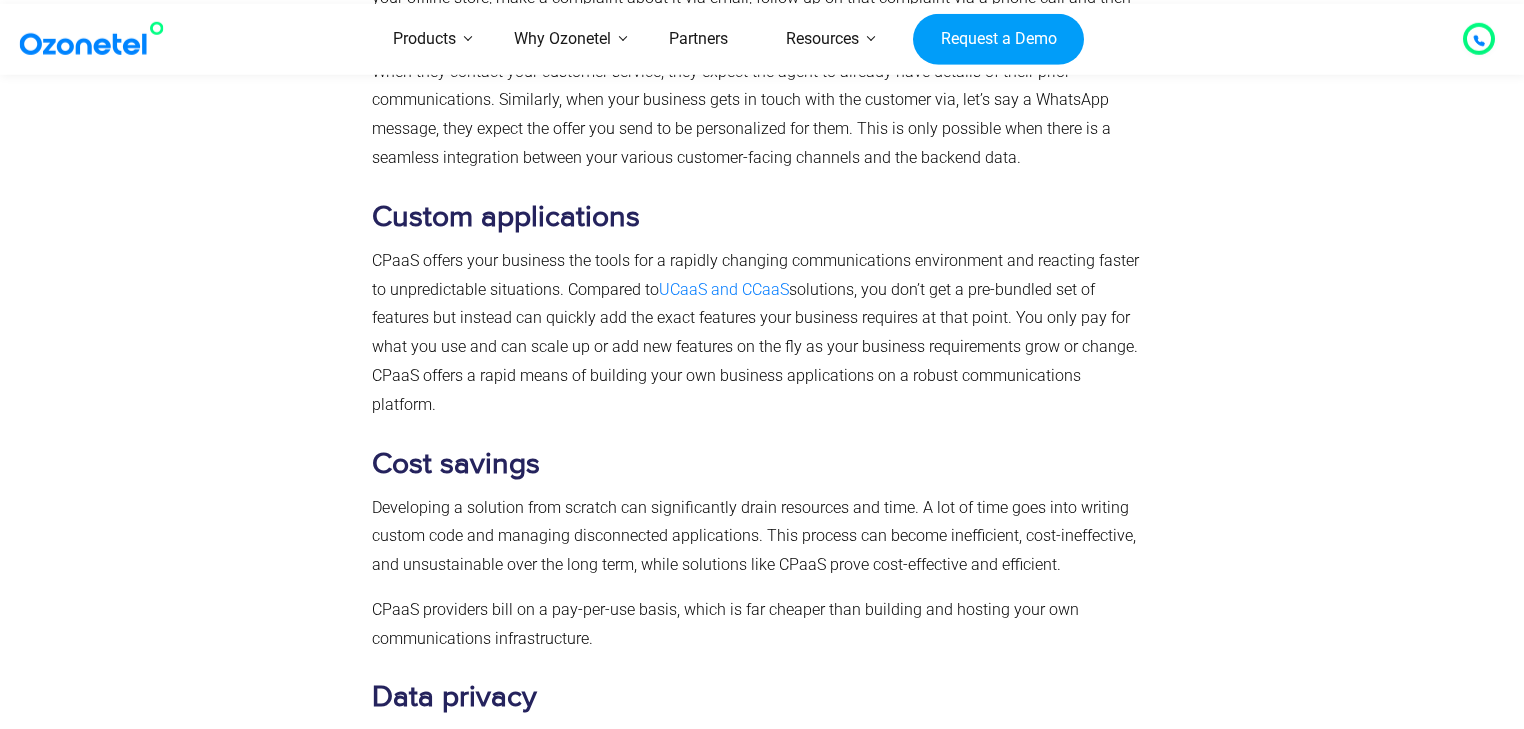 scroll, scrollTop: 3453, scrollLeft: 0, axis: vertical 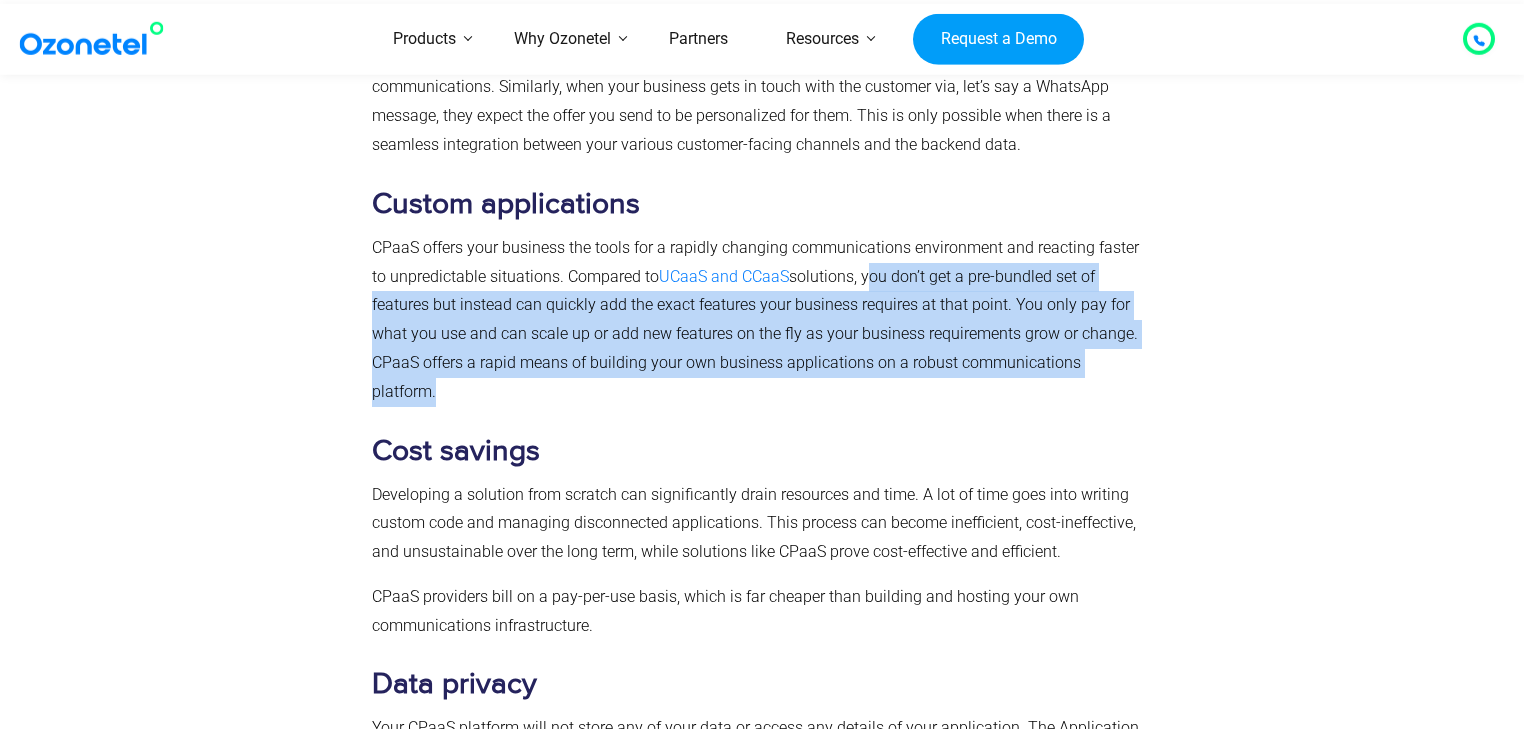 drag, startPoint x: 866, startPoint y: 223, endPoint x: 1136, endPoint y: 300, distance: 280.765 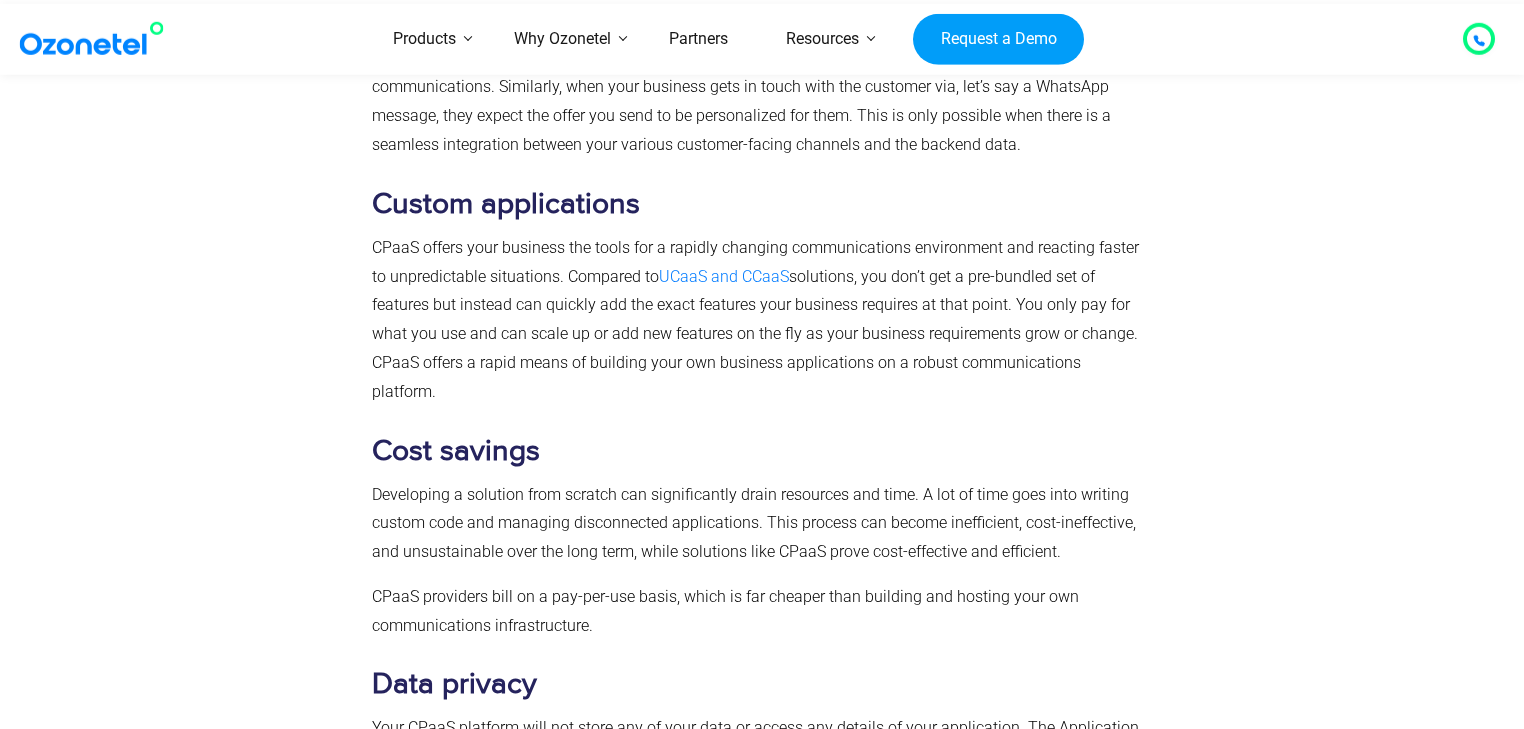click on "CPaaS Advantages: Transforming Business Operations for Maximum Benefits CPaaS empowers IT heads and developers with a robust platform where they can easily build communication capabilities into their existing software or applications for seamless connectivity. Let’s take a look at its benefits. Rapid innovation Businesses often have ideas for out-of-the-box solutions to improve  customer experience (CX)  on their mobile applications or websites. However, video, voice, and SMS are each single-purpose applications each having its code and logic. As a result, integrating and syncing them on the backend with communication channels is an enormous challenge for developers.  CPaaS platforms simplify telecom and digital communications for businesses enabling them to innovate more rapidly while saving costs and time.  Seamless integrations Omnichannel experiences Custom applications UCaaS and CCaaS Cost savings Data privacy Dependability Flexibility Convenience" at bounding box center [758, 243] 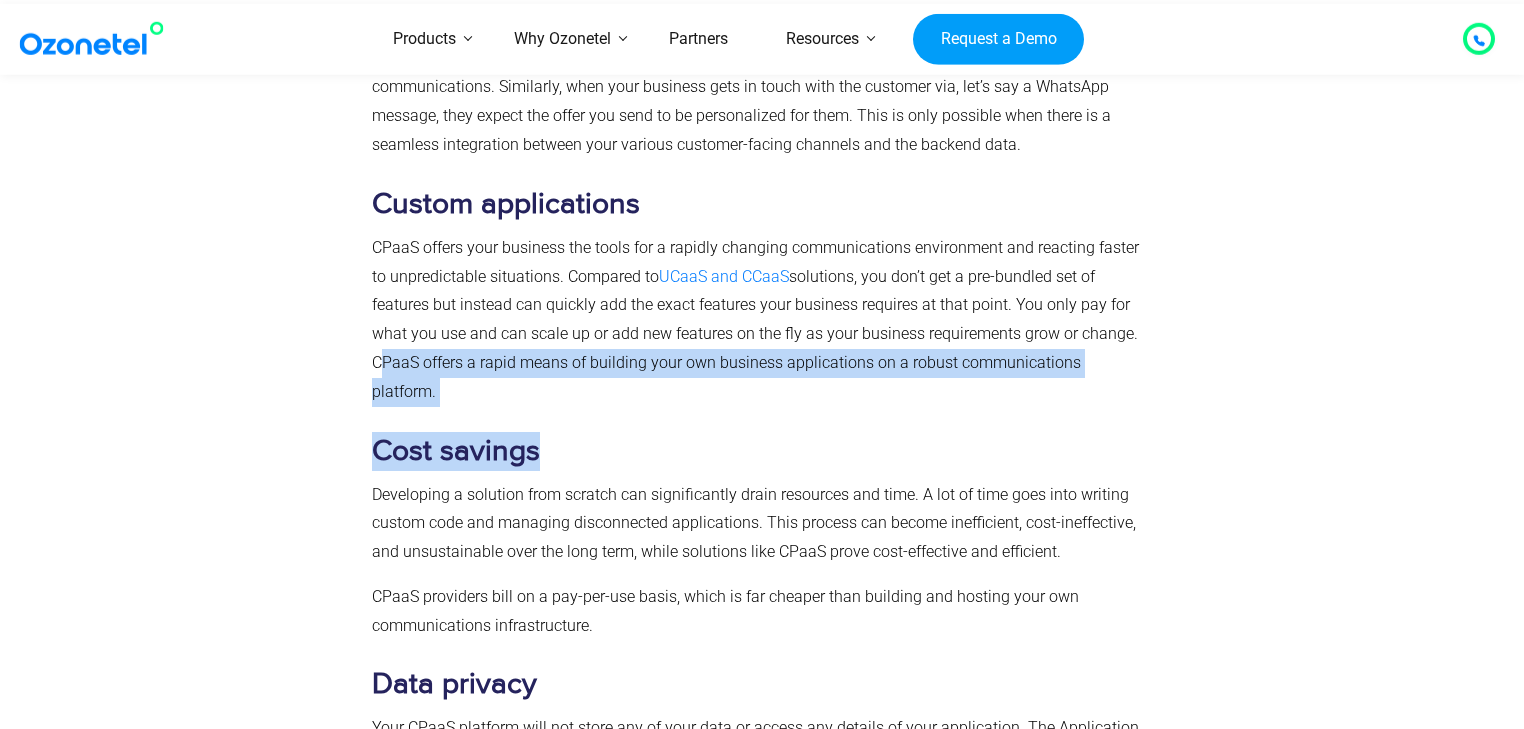 drag, startPoint x: 868, startPoint y: 334, endPoint x: 372, endPoint y: 304, distance: 496.90643 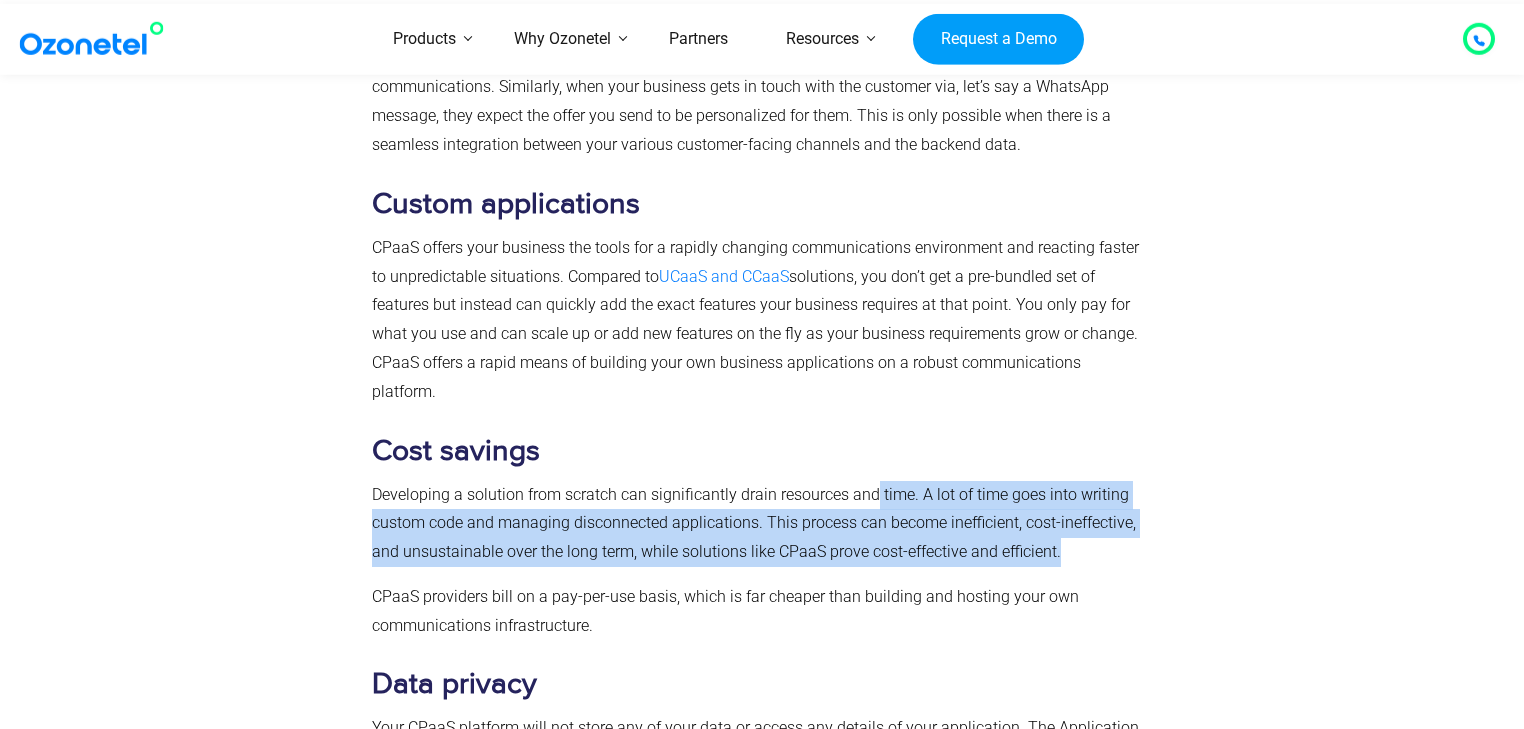 drag, startPoint x: 874, startPoint y: 393, endPoint x: 1065, endPoint y: 465, distance: 204.12006 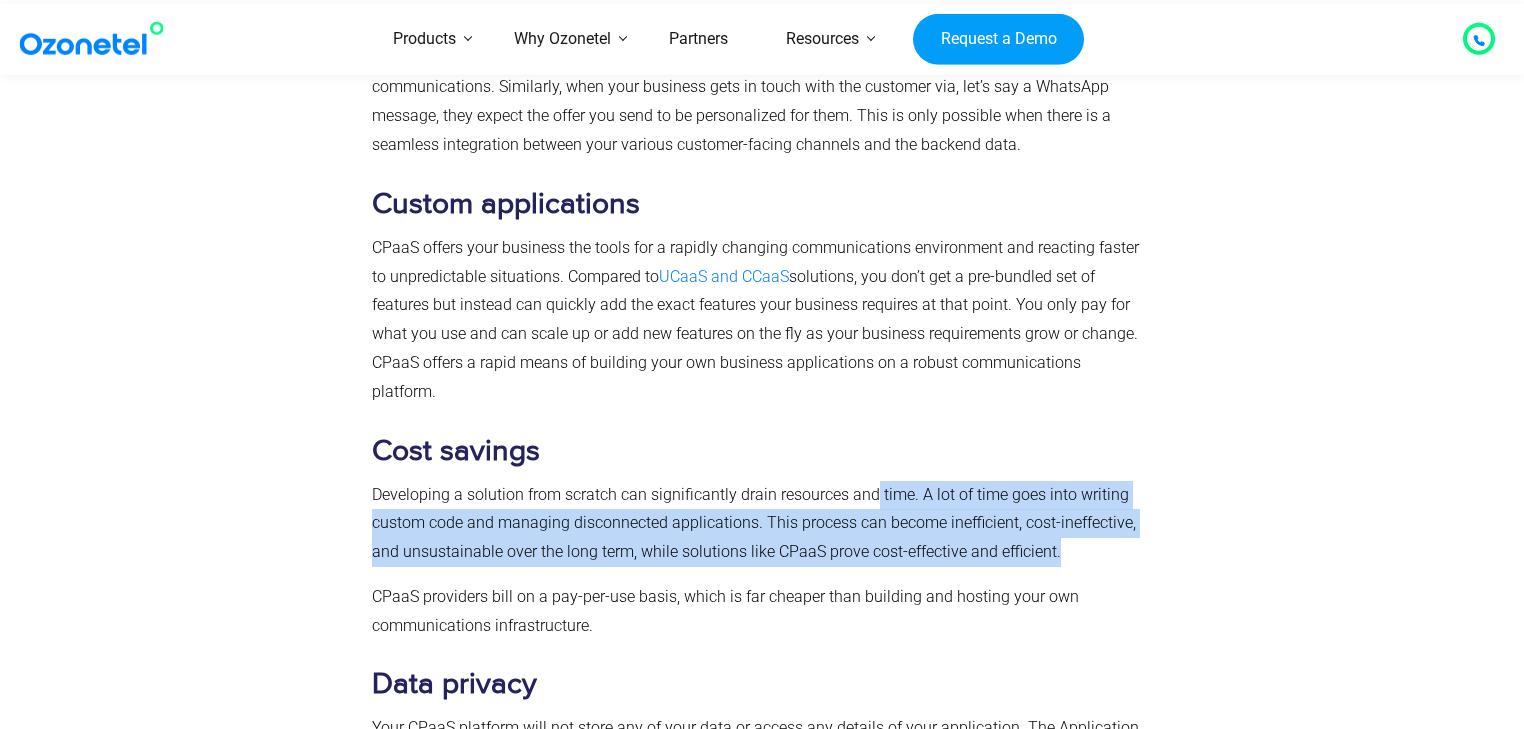 click on "Developing a solution from scratch can significantly drain resources and time. A lot of time goes into writing custom code and managing disconnected applications. This process can become inefficient, cost-ineffective, and unsustainable over the long term, while solutions like CPaaS prove cost-effective and efficient." at bounding box center (758, 524) 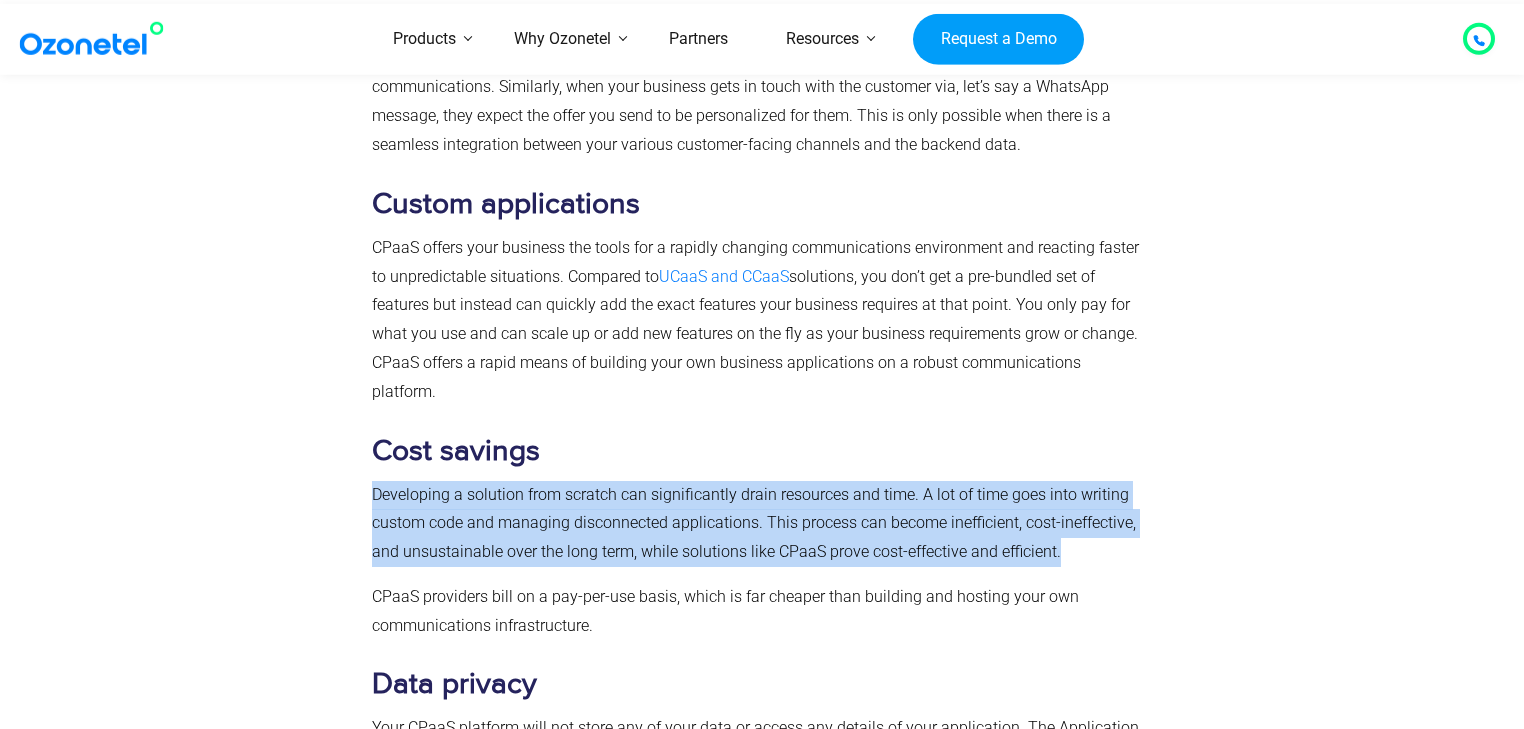drag, startPoint x: 1064, startPoint y: 475, endPoint x: 376, endPoint y: 413, distance: 690.78796 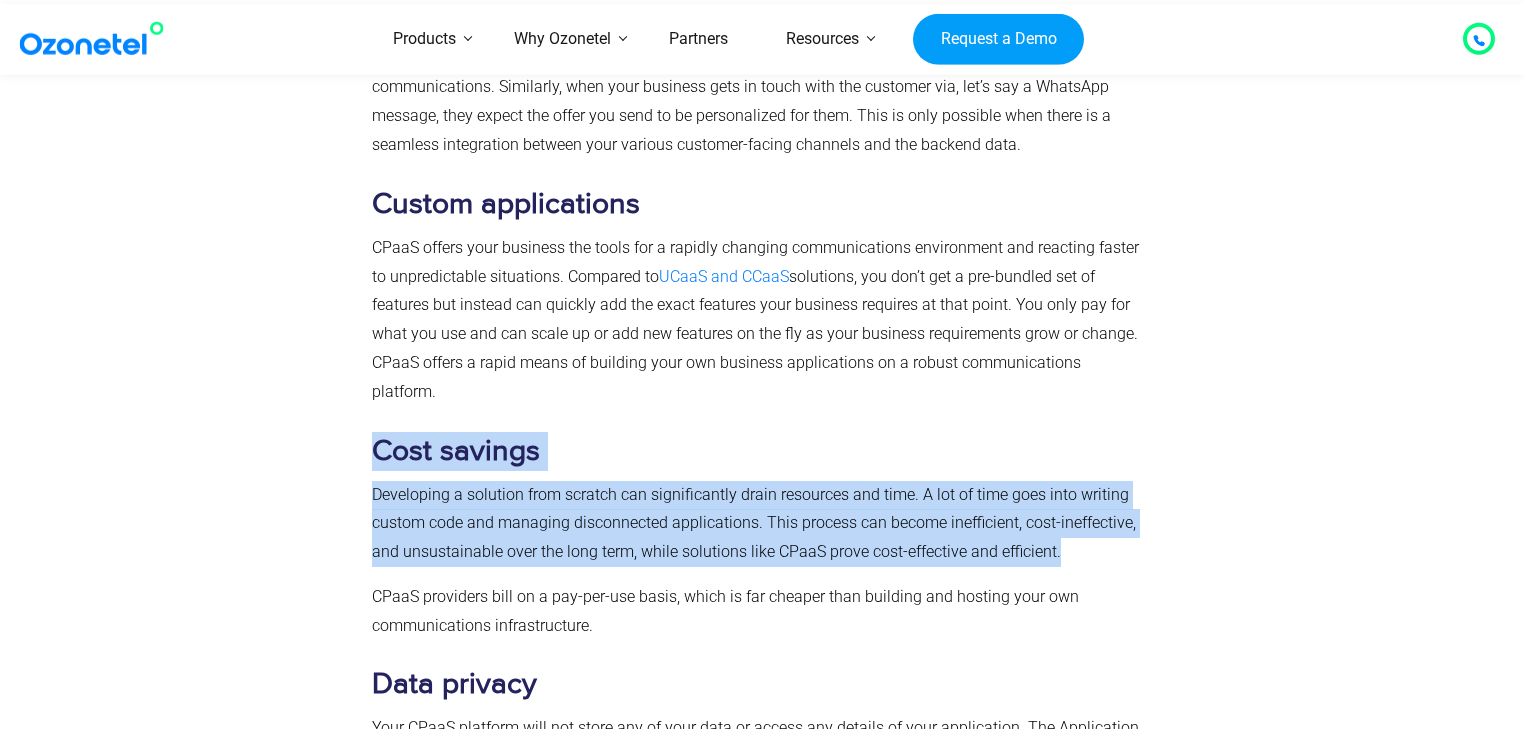 drag, startPoint x: 1070, startPoint y: 469, endPoint x: 374, endPoint y: 370, distance: 703.0057 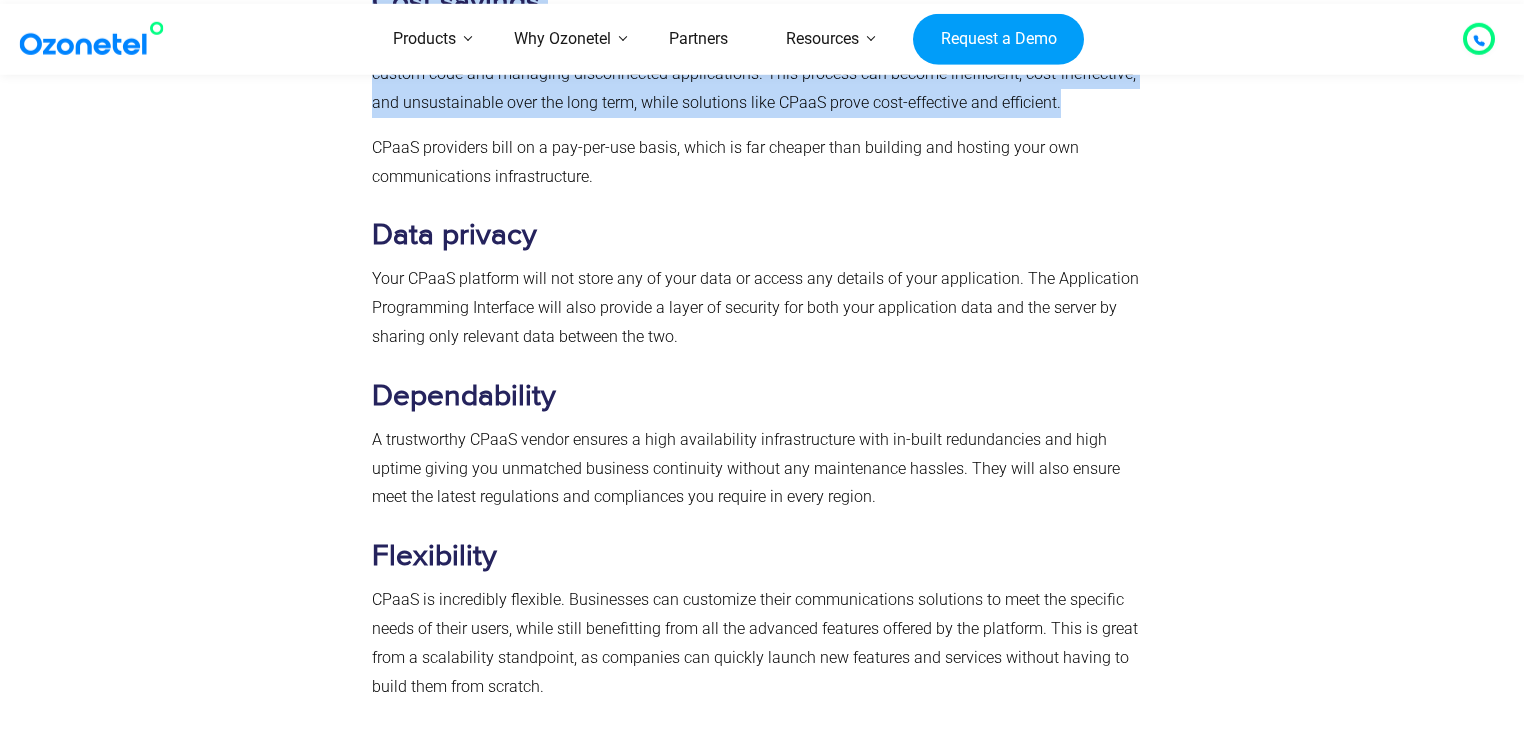 scroll, scrollTop: 3928, scrollLeft: 0, axis: vertical 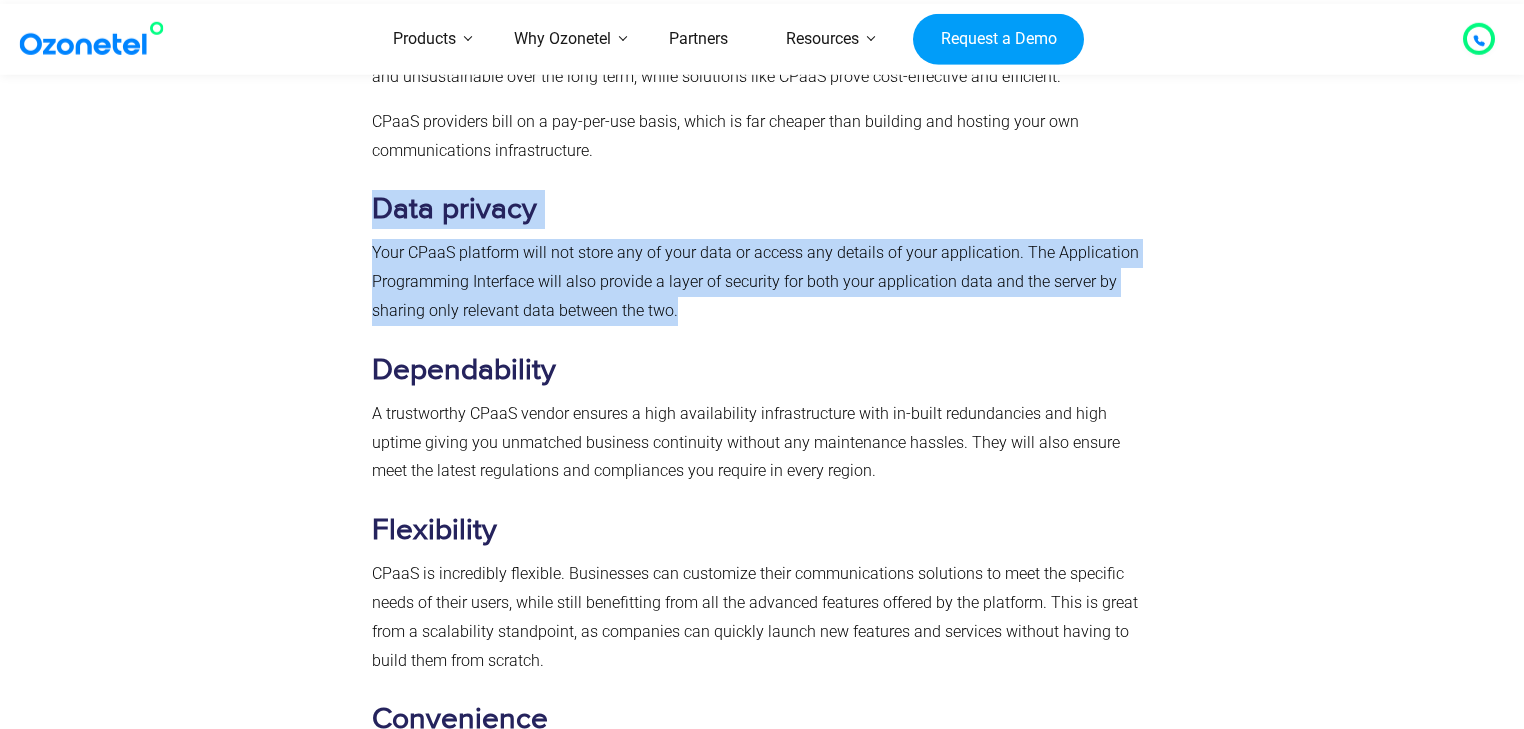 drag, startPoint x: 698, startPoint y: 228, endPoint x: 370, endPoint y: 124, distance: 344.09302 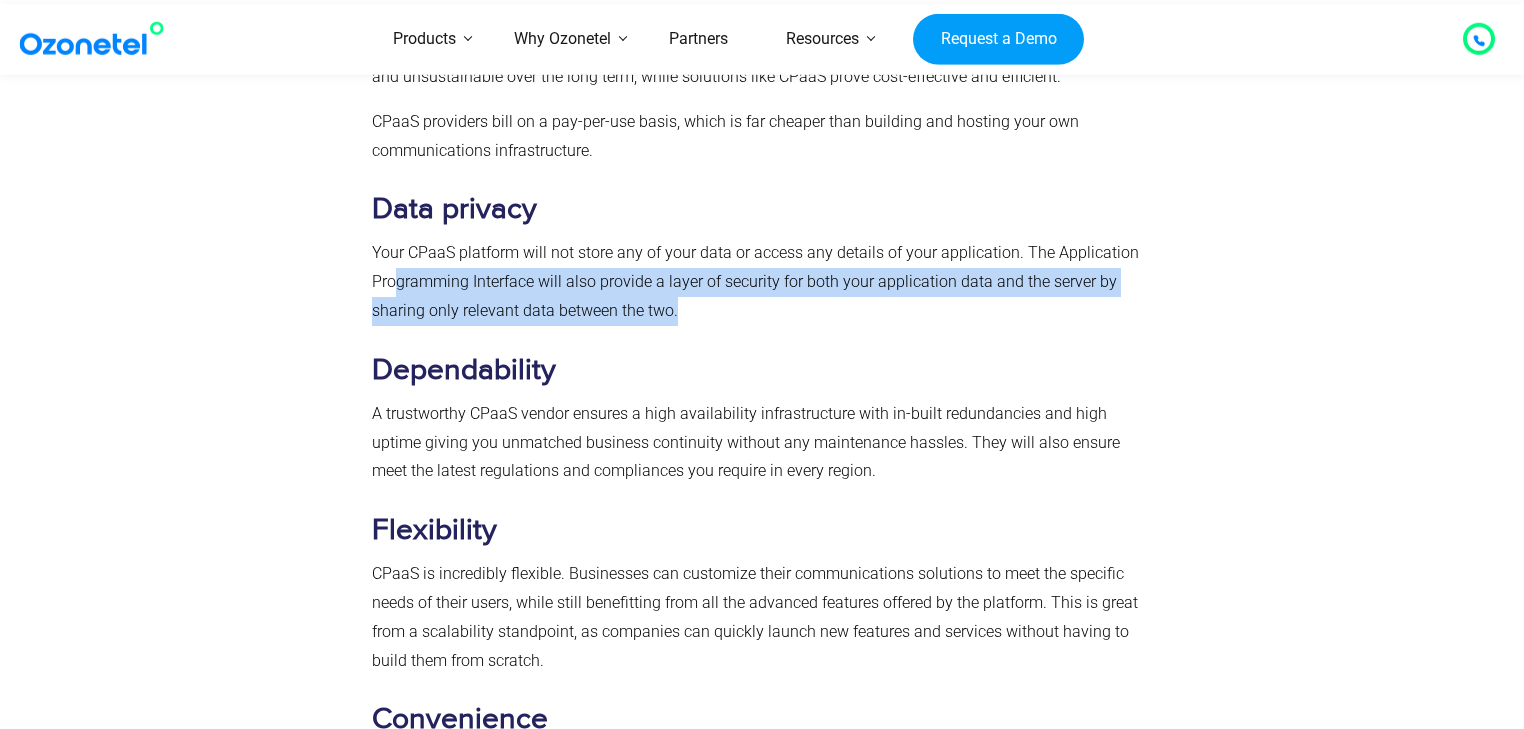 drag, startPoint x: 676, startPoint y: 228, endPoint x: 395, endPoint y: 198, distance: 282.5969 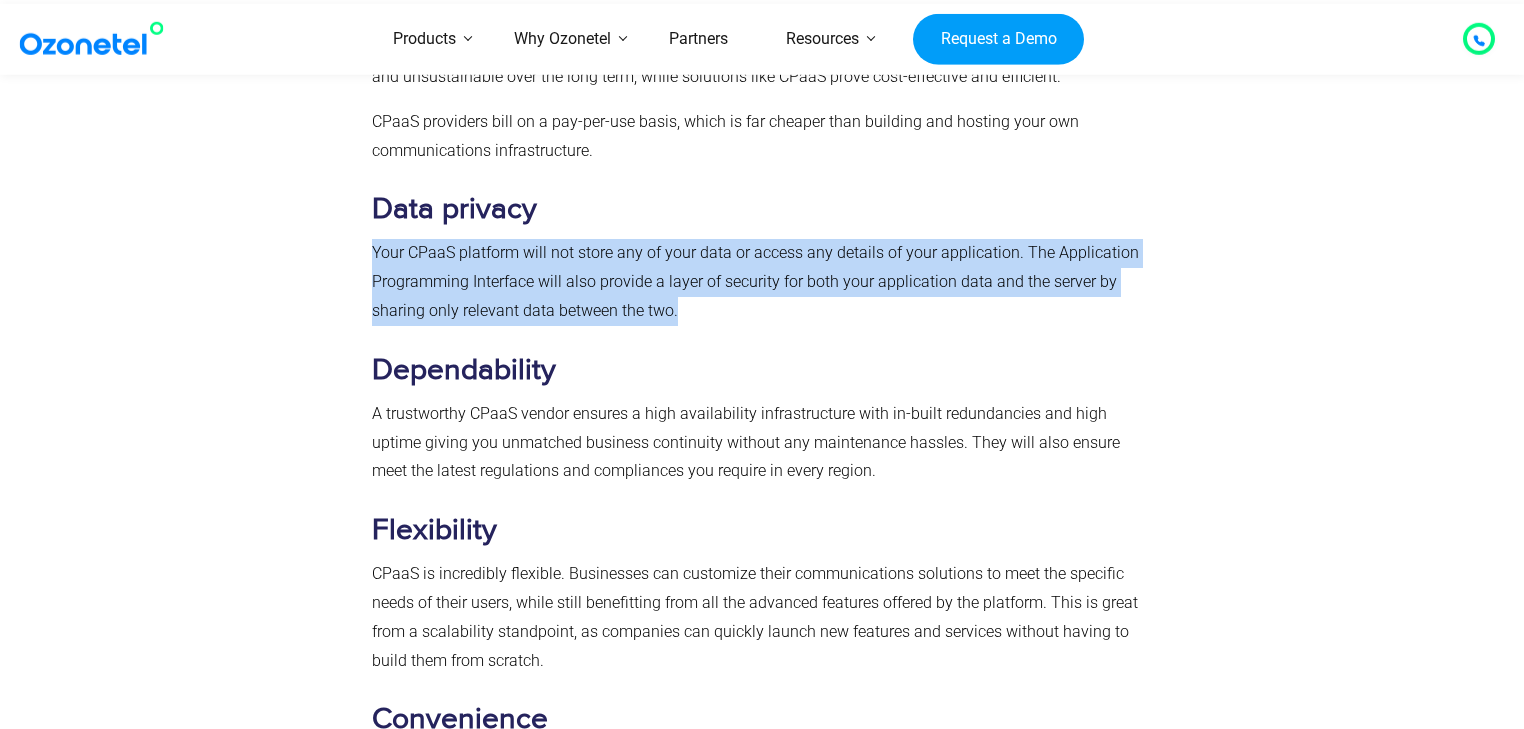 drag, startPoint x: 678, startPoint y: 232, endPoint x: 367, endPoint y: 166, distance: 317.9261 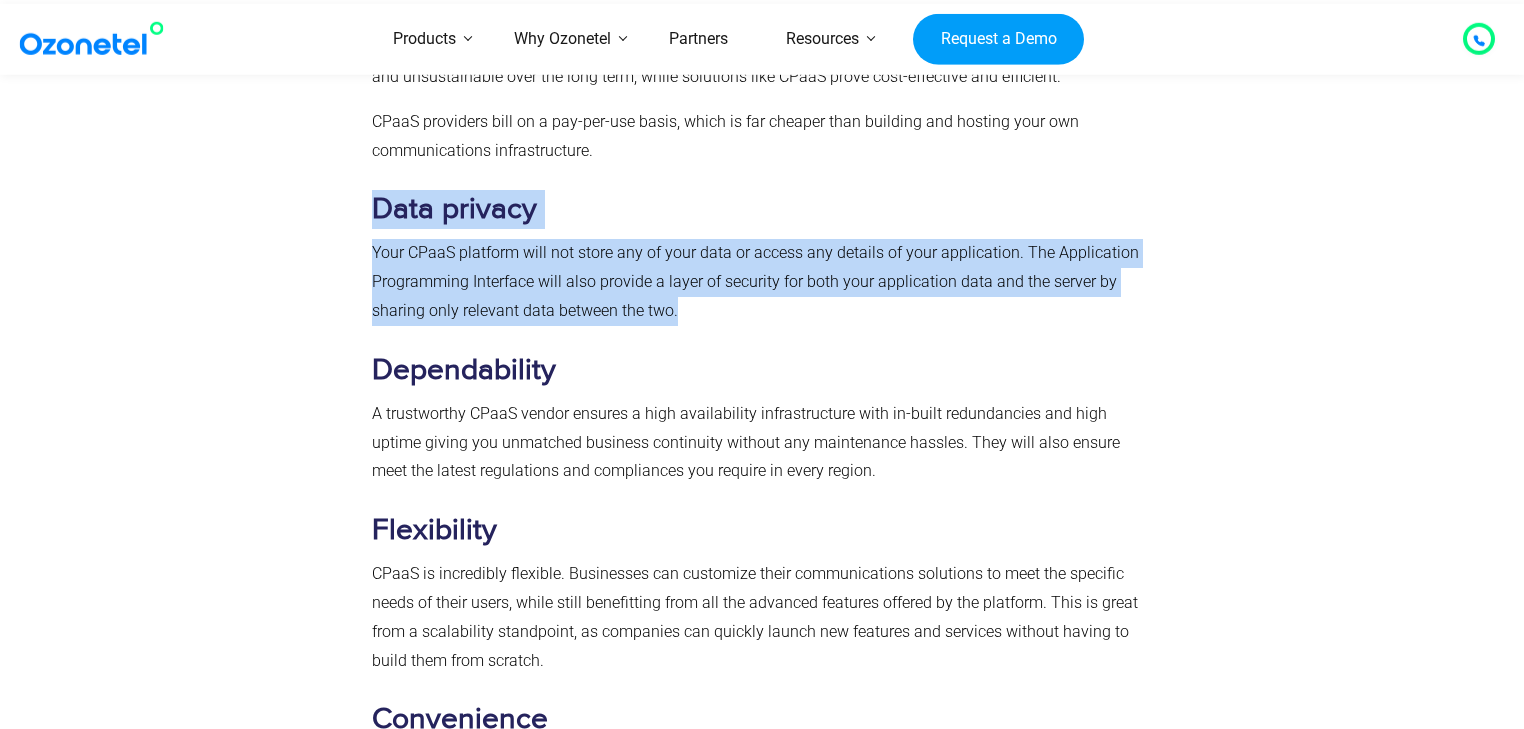drag, startPoint x: 678, startPoint y: 228, endPoint x: 378, endPoint y: 123, distance: 317.8443 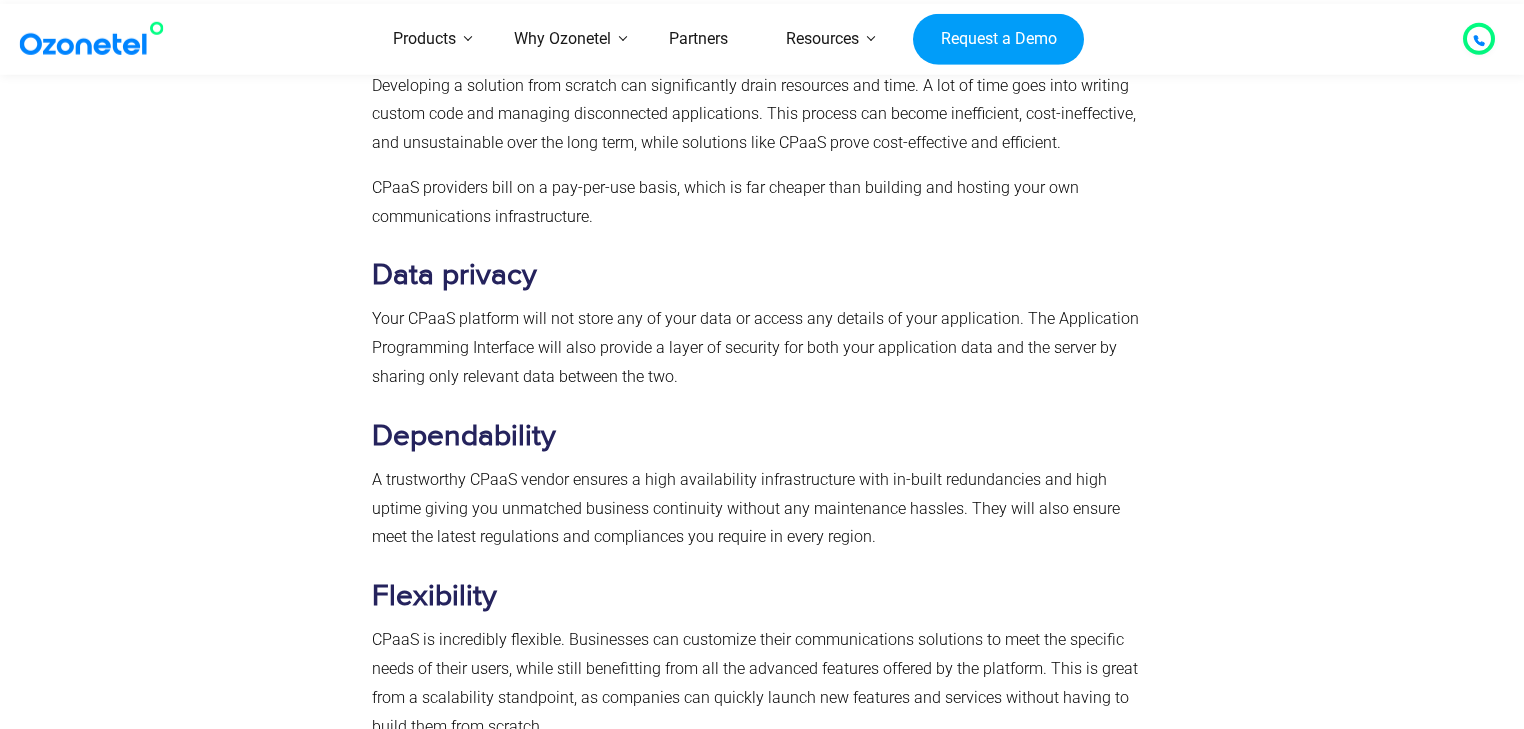 scroll, scrollTop: 3823, scrollLeft: 0, axis: vertical 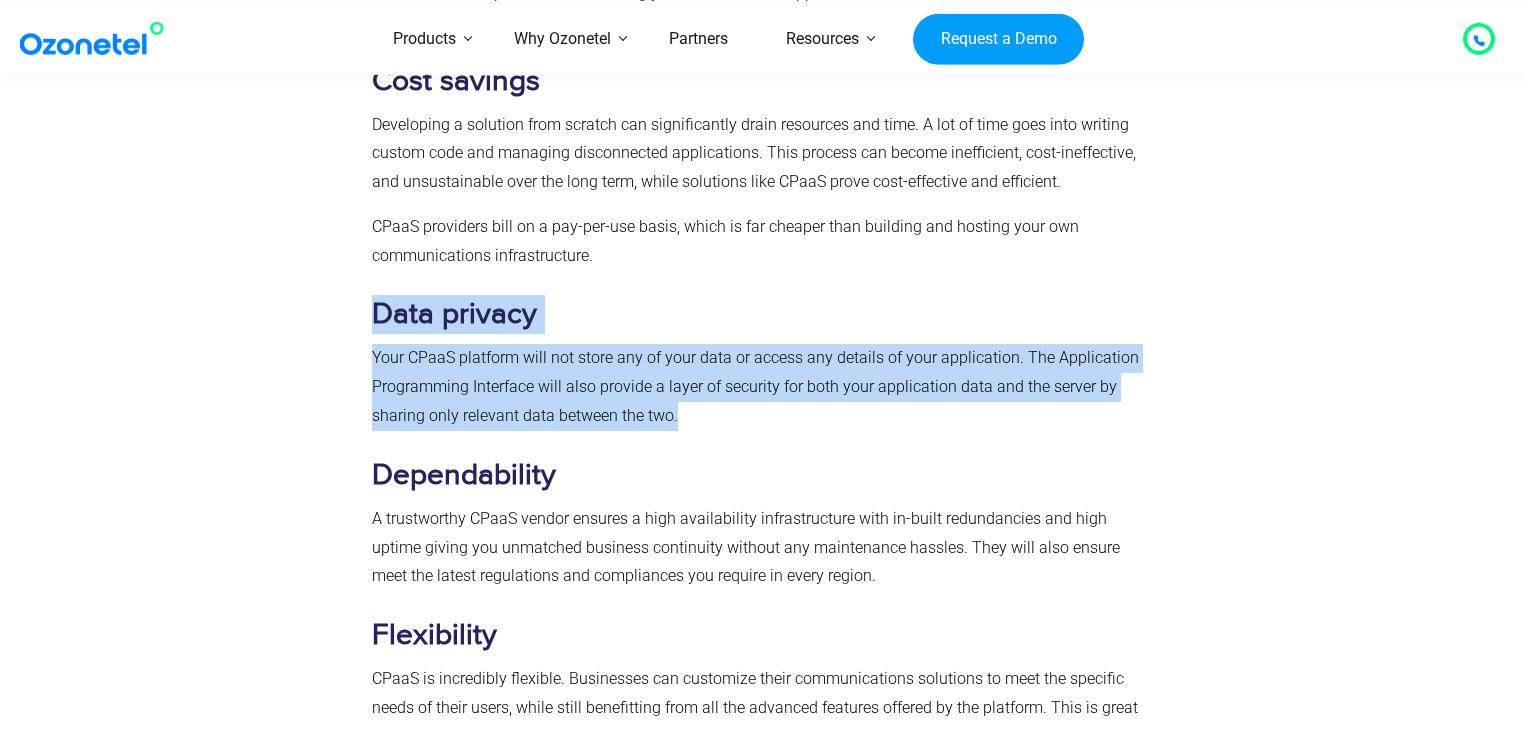 drag, startPoint x: 378, startPoint y: 234, endPoint x: 676, endPoint y: 335, distance: 314.6506 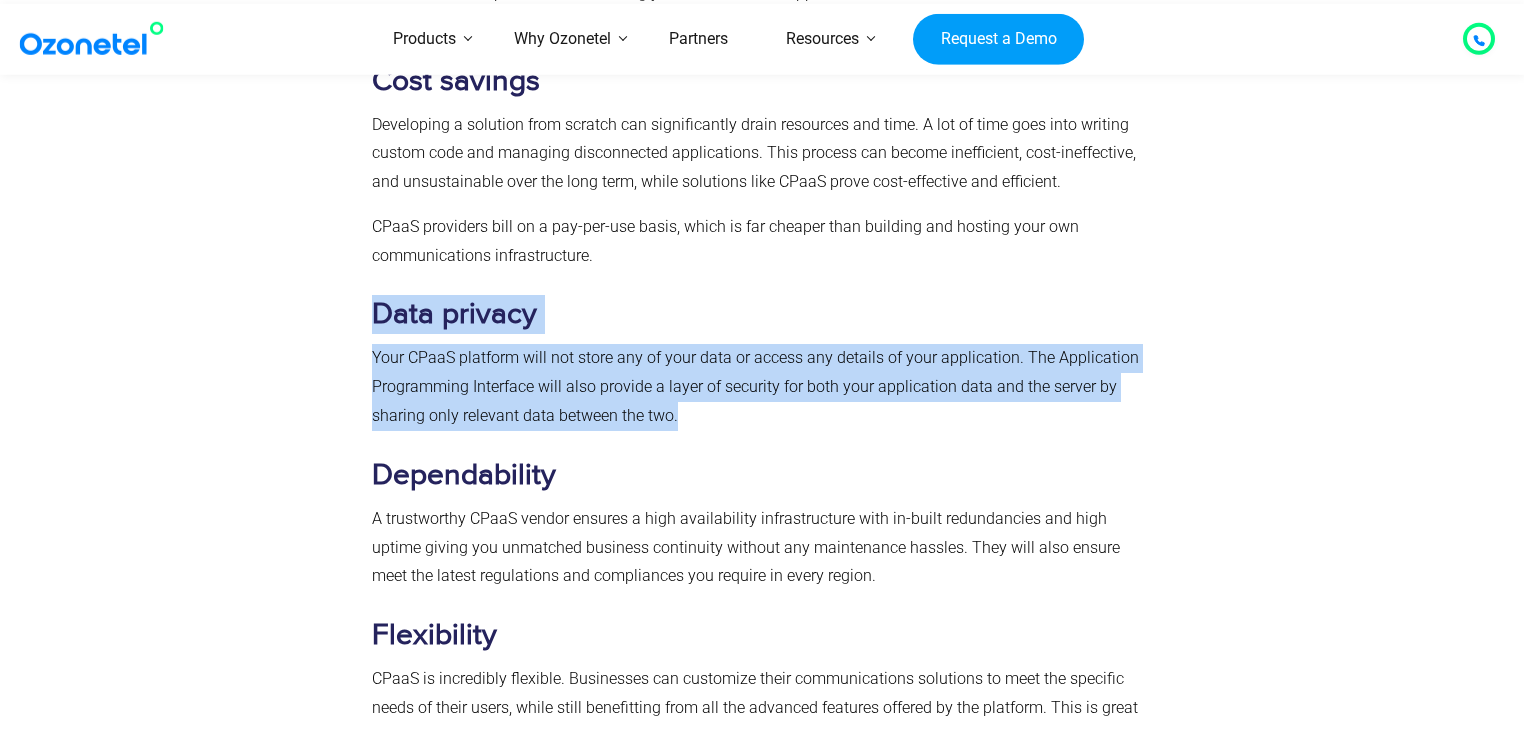 click on "CPaaS Advantages: Transforming Business Operations for Maximum Benefits CPaaS empowers IT heads and developers with a robust platform where they can easily build communication capabilities into their existing software or applications for seamless connectivity. Let’s take a look at its benefits. Rapid innovation Businesses often have ideas for out-of-the-box solutions to improve  customer experience (CX)  on their mobile applications or websites. However, video, voice, and SMS are each single-purpose applications each having its code and logic. As a result, integrating and syncing them on the backend with communication channels is an enormous challenge for developers.  CPaaS platforms simplify telecom and digital communications for businesses enabling them to innovate more rapidly while saving costs and time.  Seamless integrations Omnichannel experiences Custom applications UCaaS and CCaaS Cost savings Data privacy Dependability Flexibility Convenience" at bounding box center (758, -133) 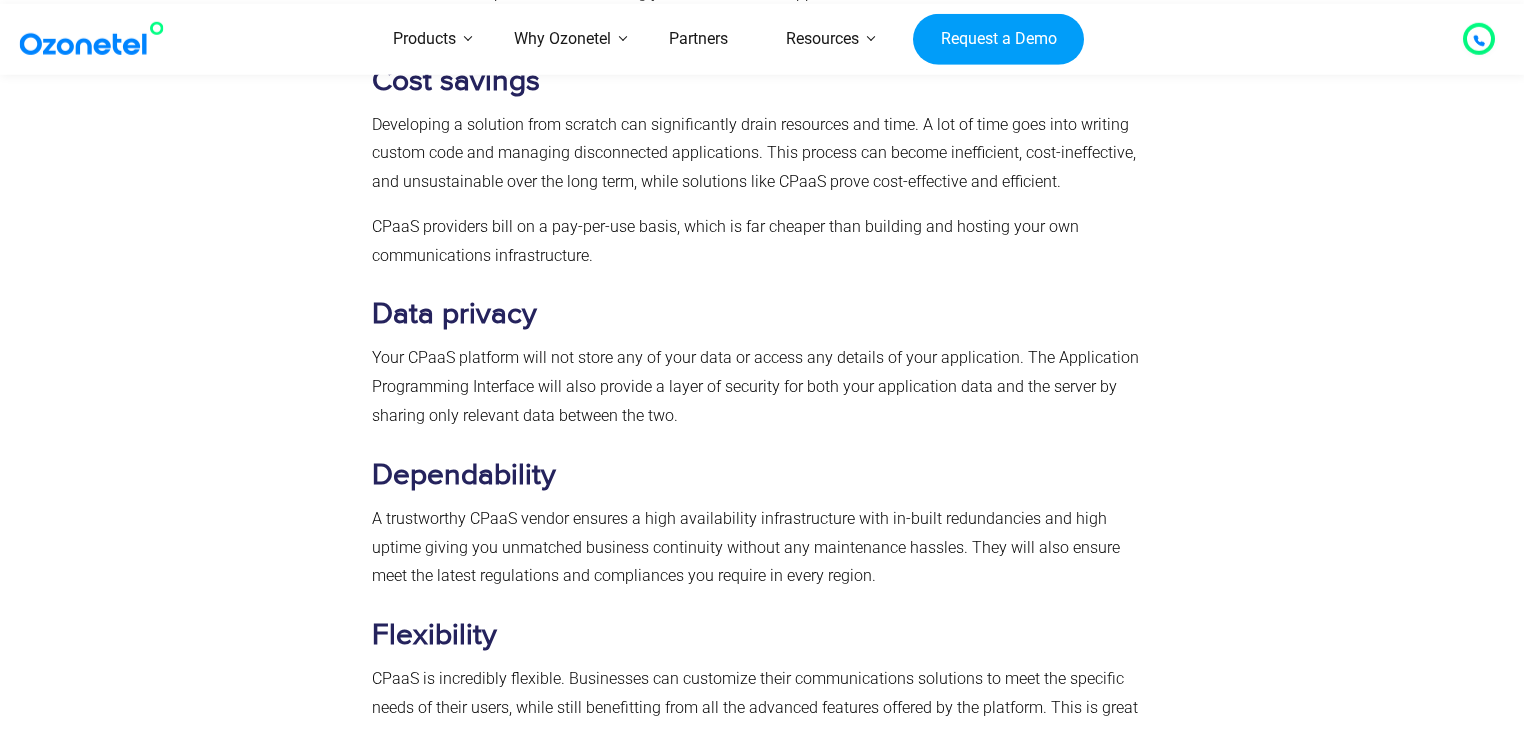 drag, startPoint x: 1523, startPoint y: 266, endPoint x: 1525, endPoint y: 277, distance: 11.18034 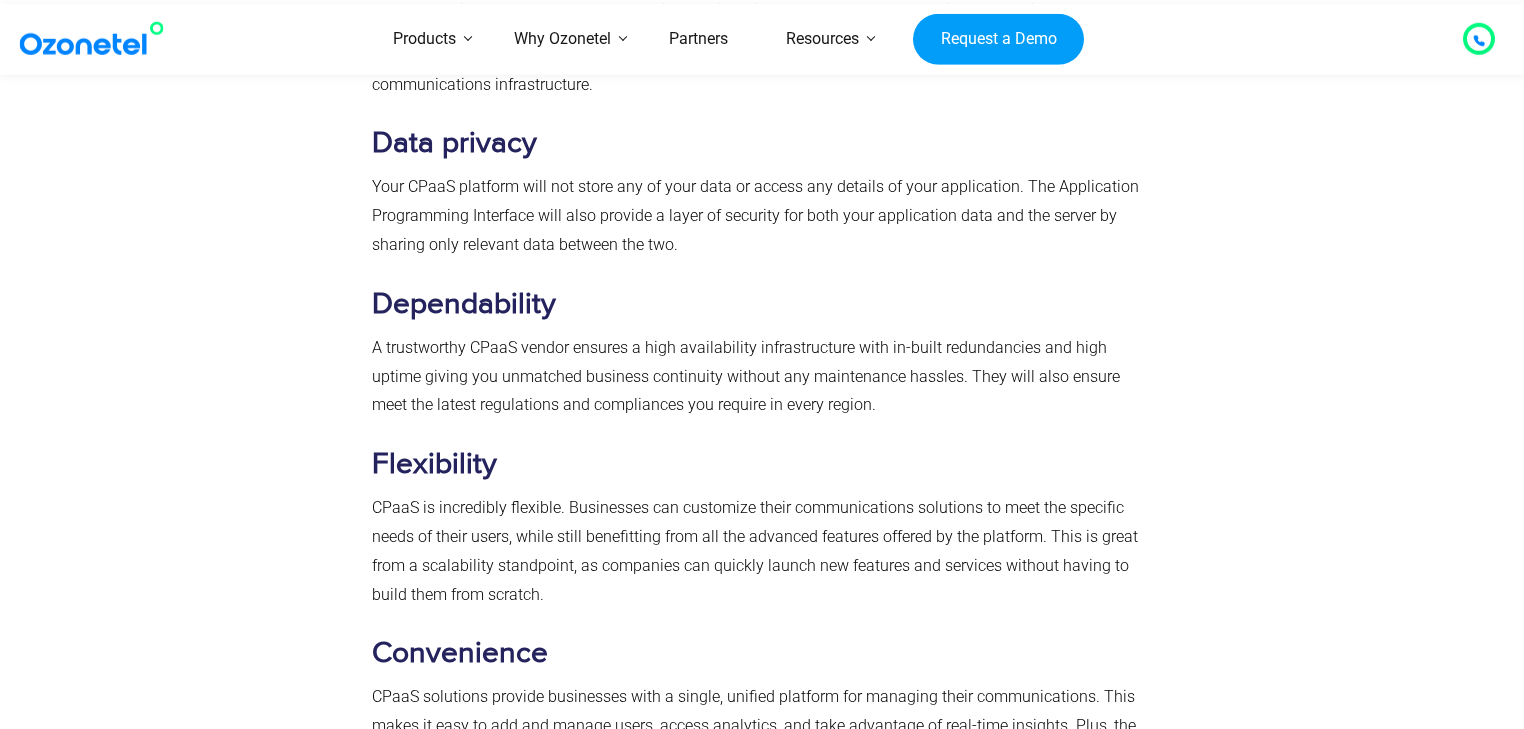 scroll, scrollTop: 4060, scrollLeft: 0, axis: vertical 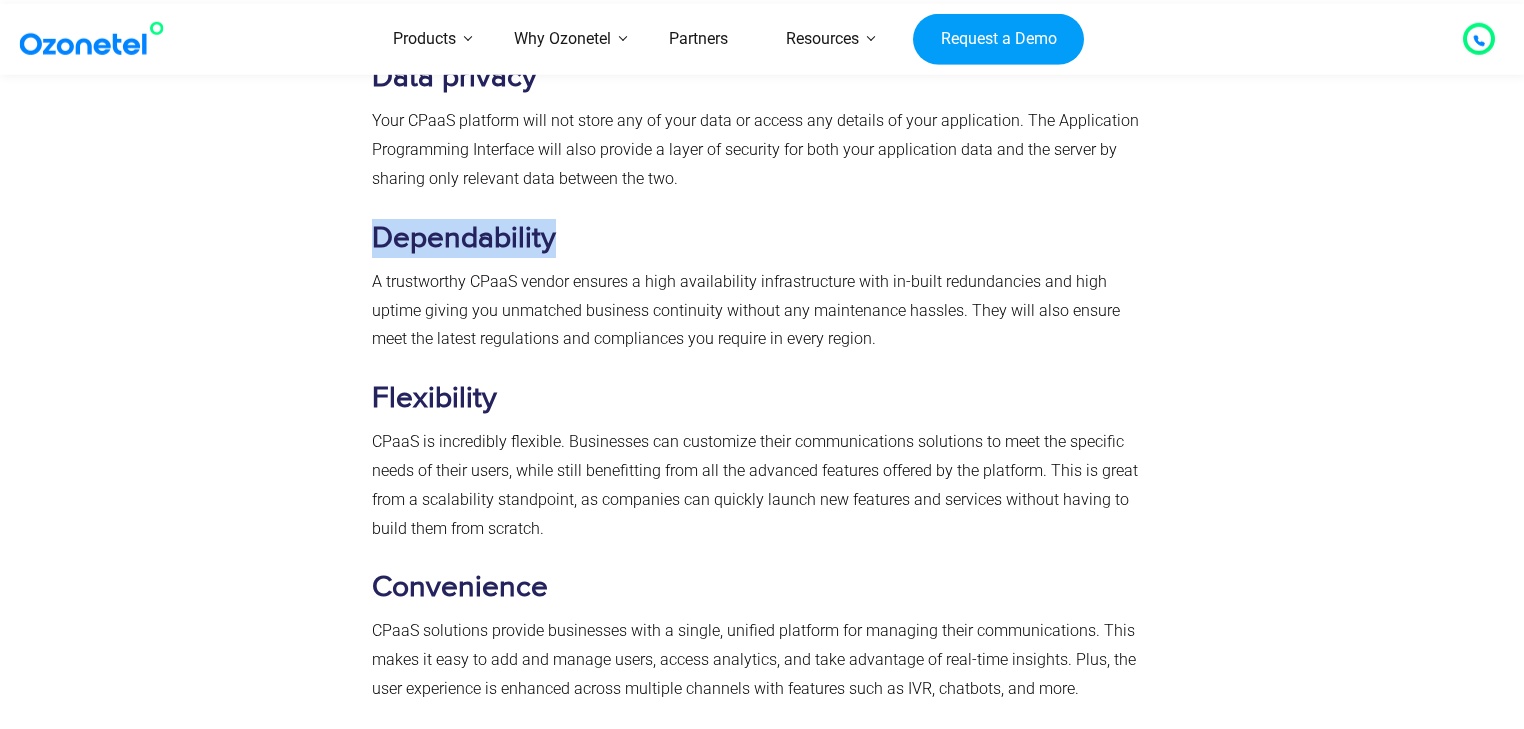drag, startPoint x: 372, startPoint y: 150, endPoint x: 586, endPoint y: 152, distance: 214.00934 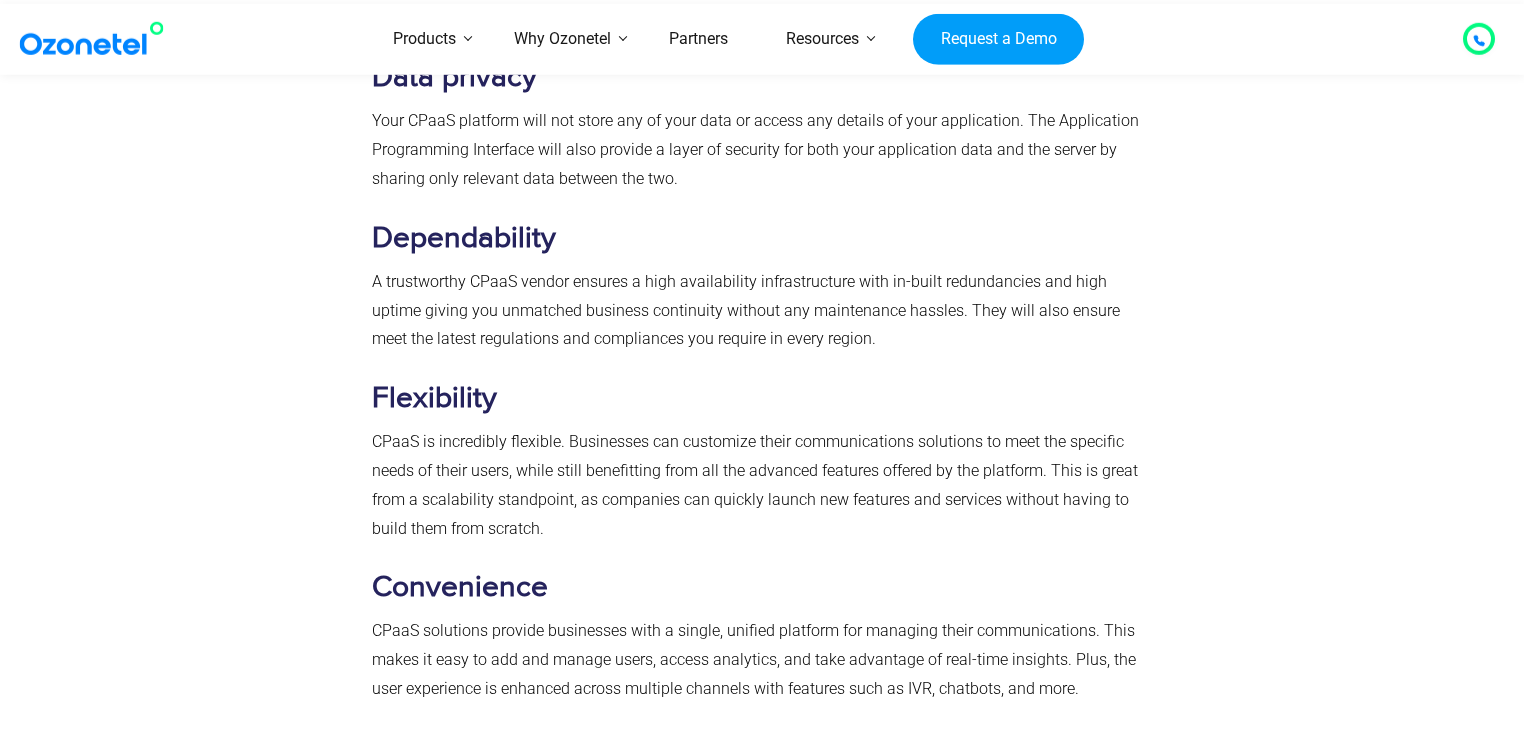 click on "A trustworthy CPaaS vendor ensures a high availability infrastructure with in-built redundancies and high uptime giving you unmatched business continuity without any maintenance hassles. They will also ensure meet the latest regulations and compliances you require in every region." at bounding box center (758, 311) 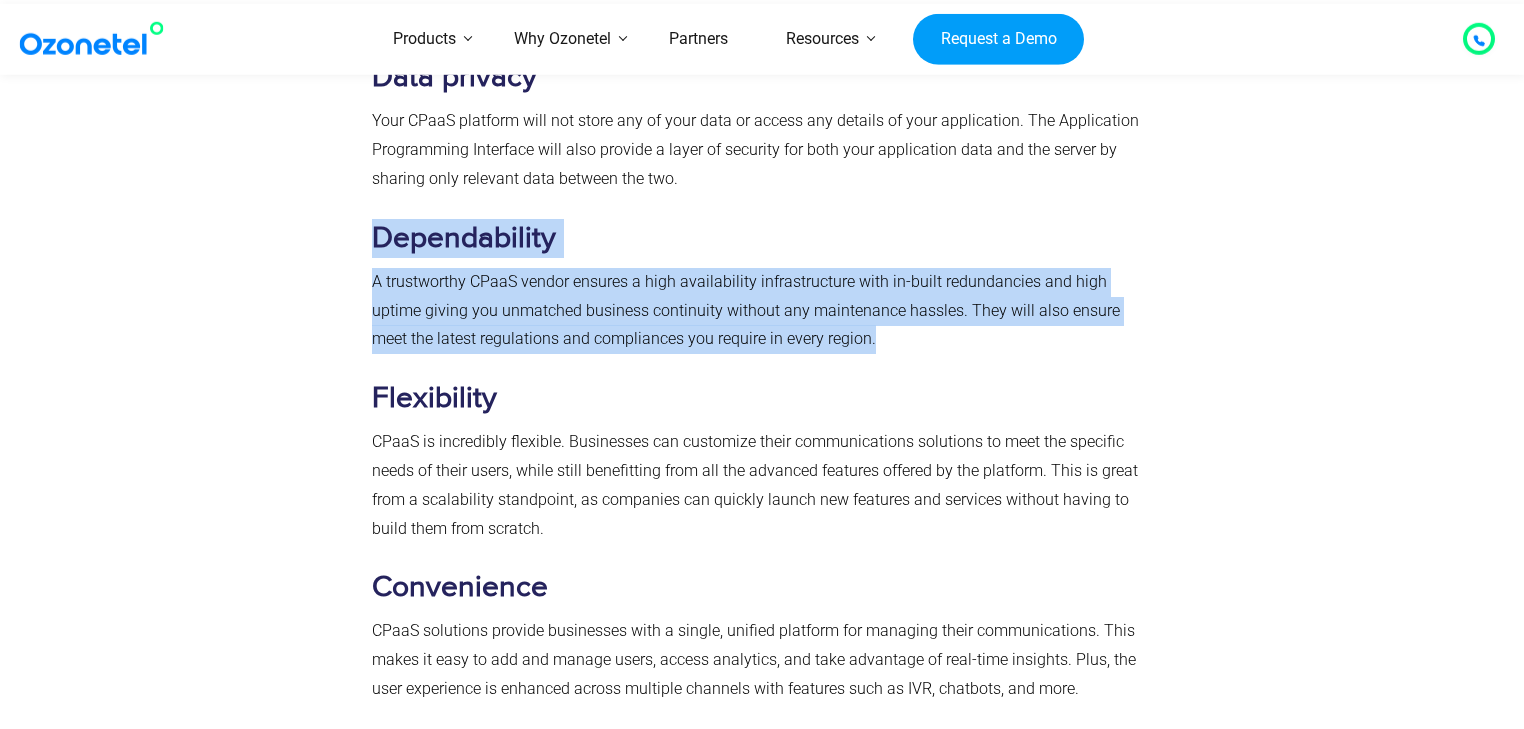 drag, startPoint x: 876, startPoint y: 259, endPoint x: 370, endPoint y: 155, distance: 516.5772 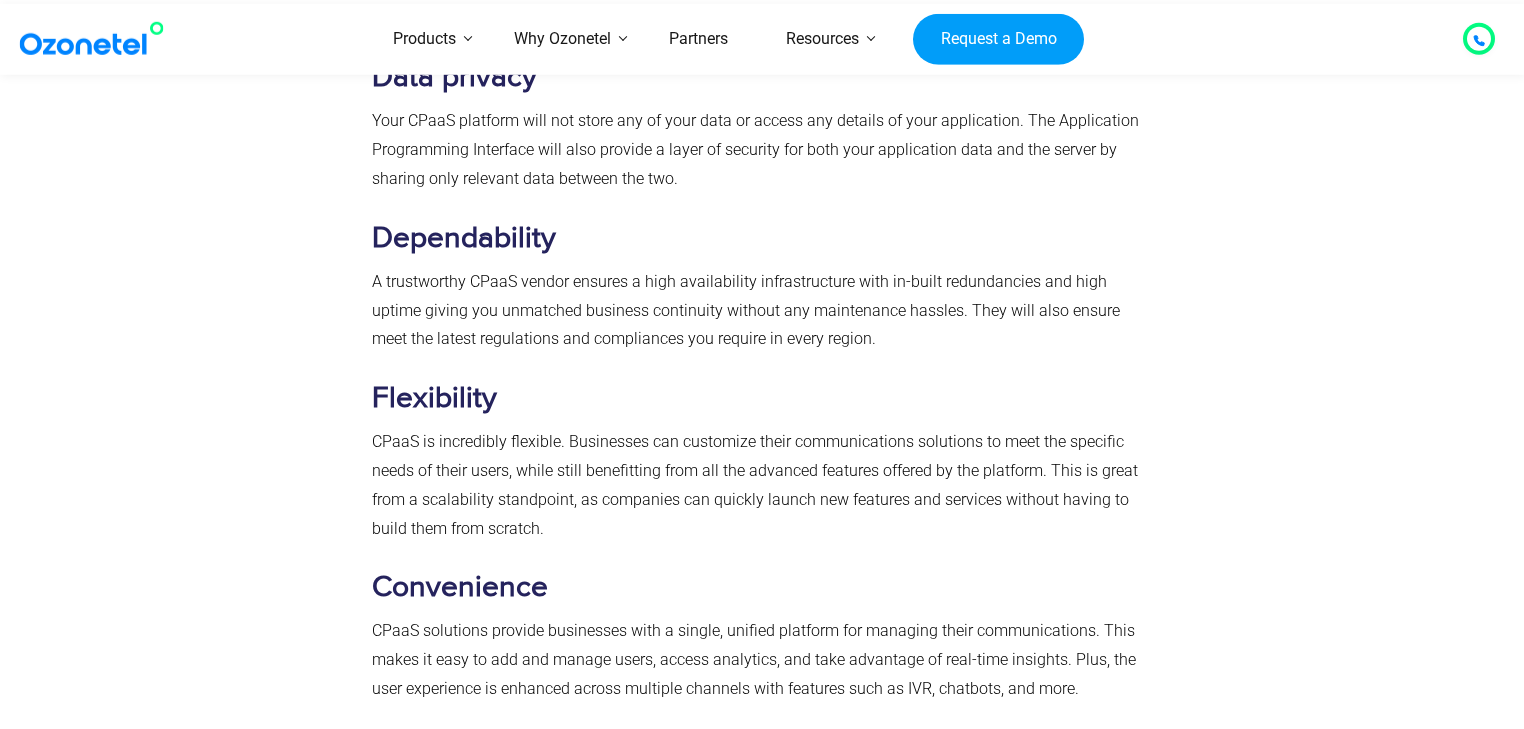 click on "Flexibility" at bounding box center [758, 398] 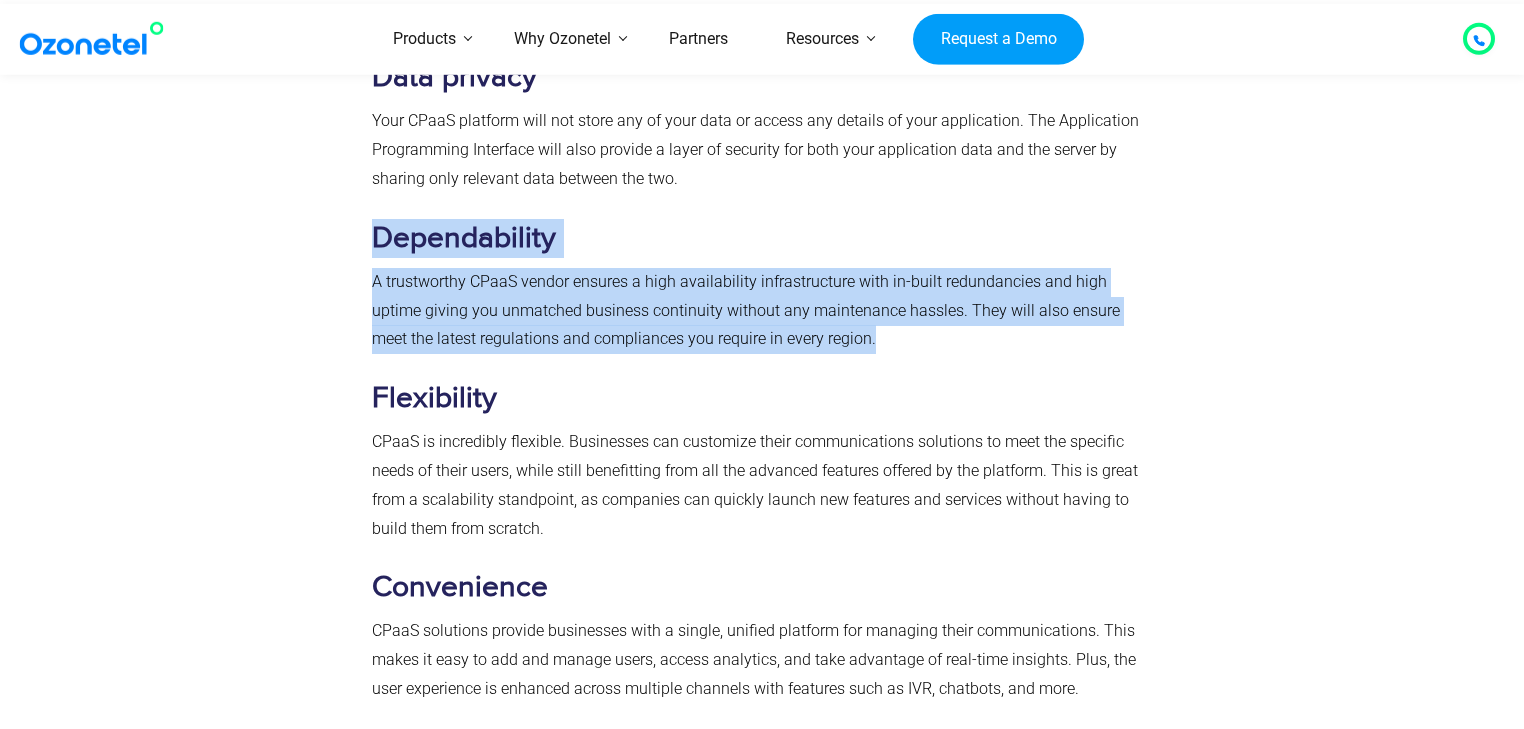 drag, startPoint x: 380, startPoint y: 151, endPoint x: 907, endPoint y: 267, distance: 539.6156 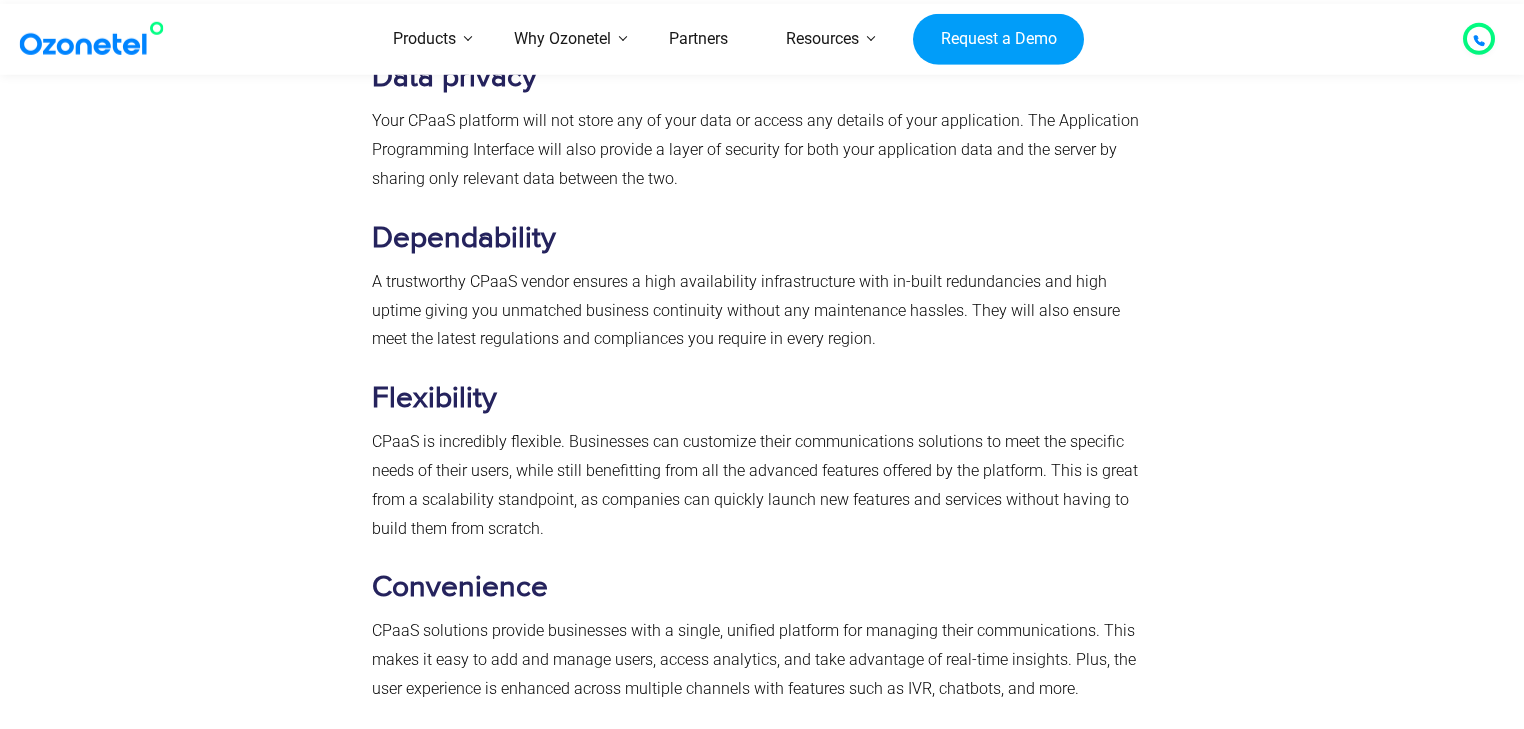 click on "Flexibility" at bounding box center (758, 398) 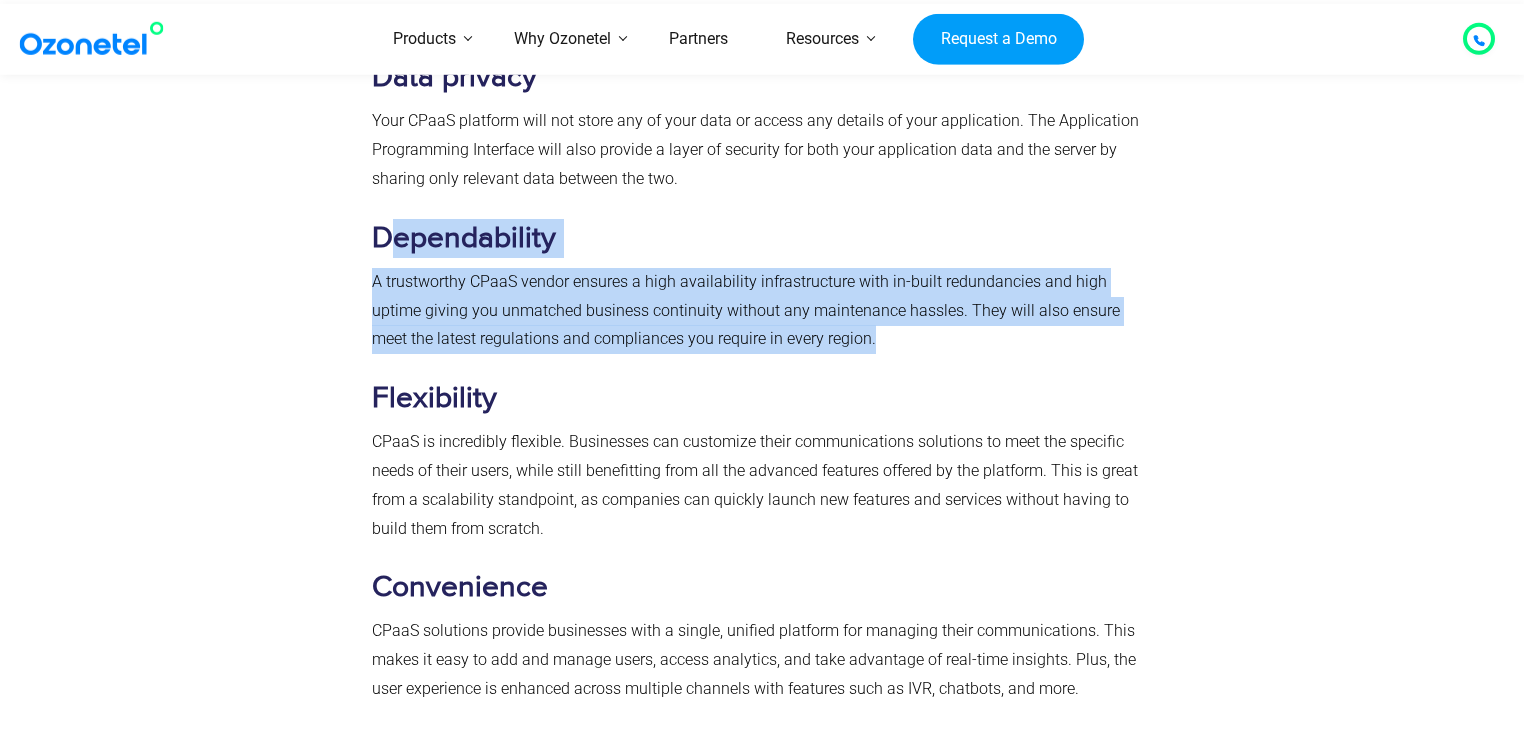 drag, startPoint x: 383, startPoint y: 155, endPoint x: 884, endPoint y: 246, distance: 509.19742 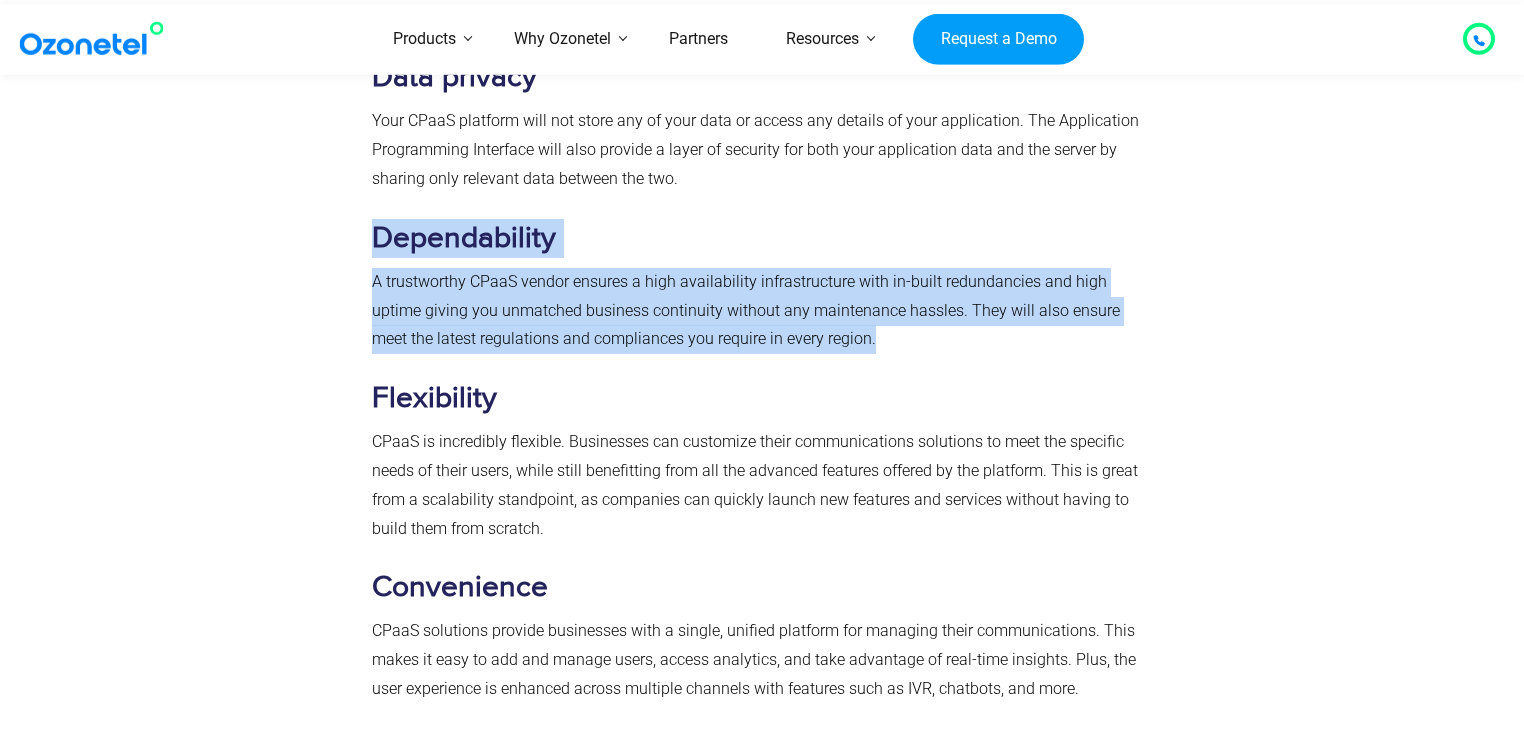drag, startPoint x: 873, startPoint y: 260, endPoint x: 372, endPoint y: 160, distance: 510.88257 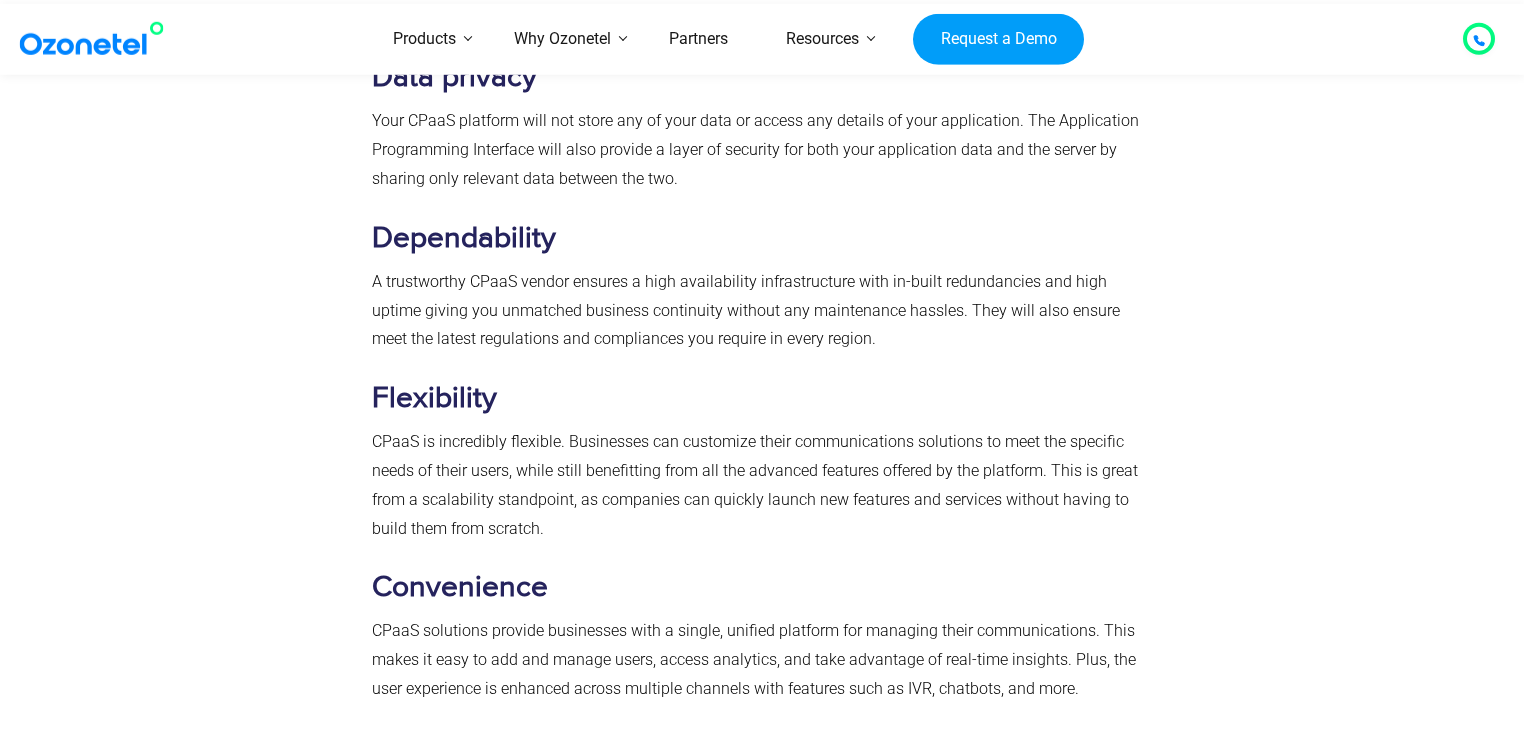click on "CPaaS Advantages: Transforming Business Operations for Maximum Benefits CPaaS empowers IT heads and developers with a robust platform where they can easily build communication capabilities into their existing software or applications for seamless connectivity. Let’s take a look at its benefits. Rapid innovation Businesses often have ideas for out-of-the-box solutions to improve  customer experience (CX)  on their mobile applications or websites. However, video, voice, and SMS are each single-purpose applications each having its code and logic. As a result, integrating and syncing them on the backend with communication channels is an enormous challenge for developers.  CPaaS platforms simplify telecom and digital communications for businesses enabling them to innovate more rapidly while saving costs and time.  Seamless integrations Omnichannel experiences Custom applications UCaaS and CCaaS Cost savings Data privacy Dependability Flexibility Convenience" at bounding box center (758, -370) 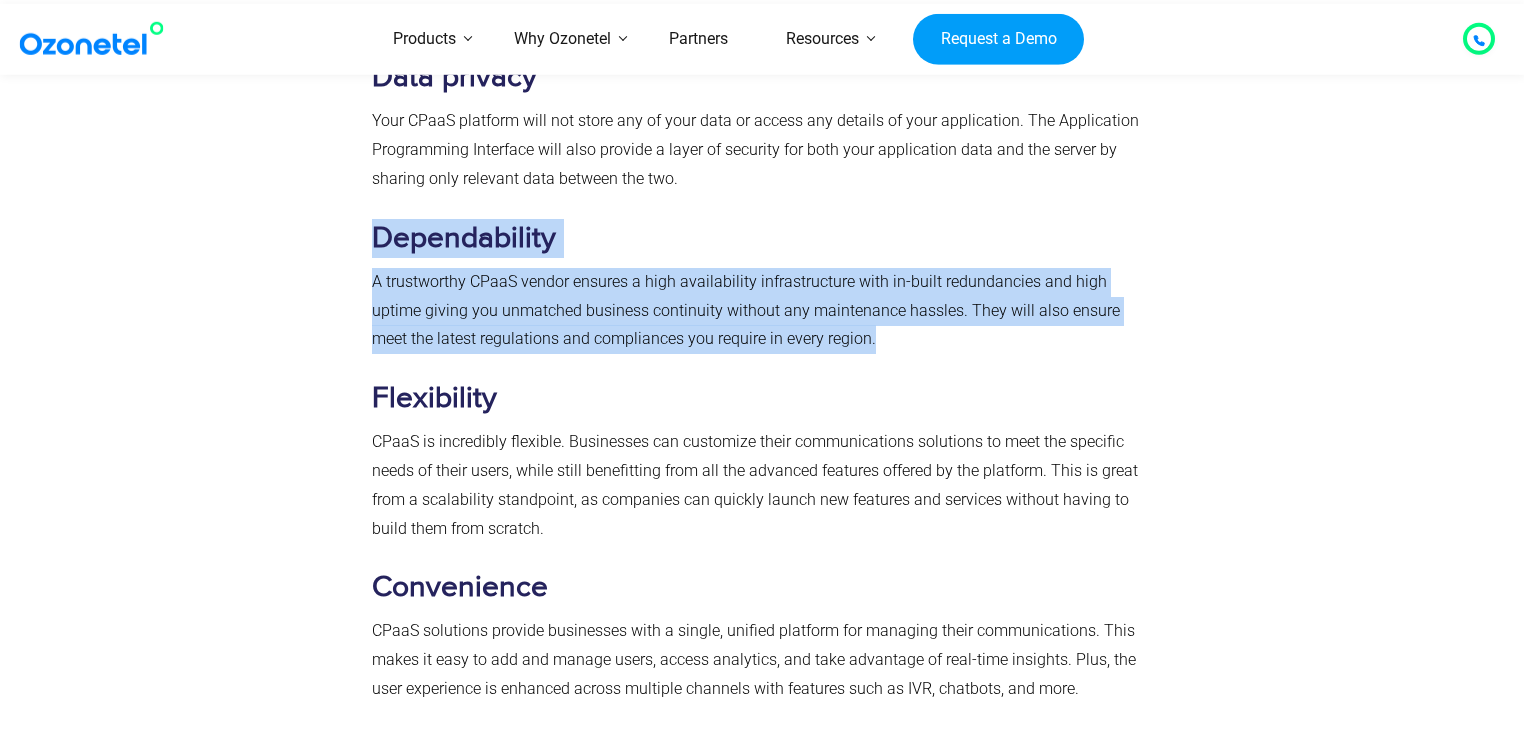 drag, startPoint x: 379, startPoint y: 153, endPoint x: 885, endPoint y: 256, distance: 516.3768 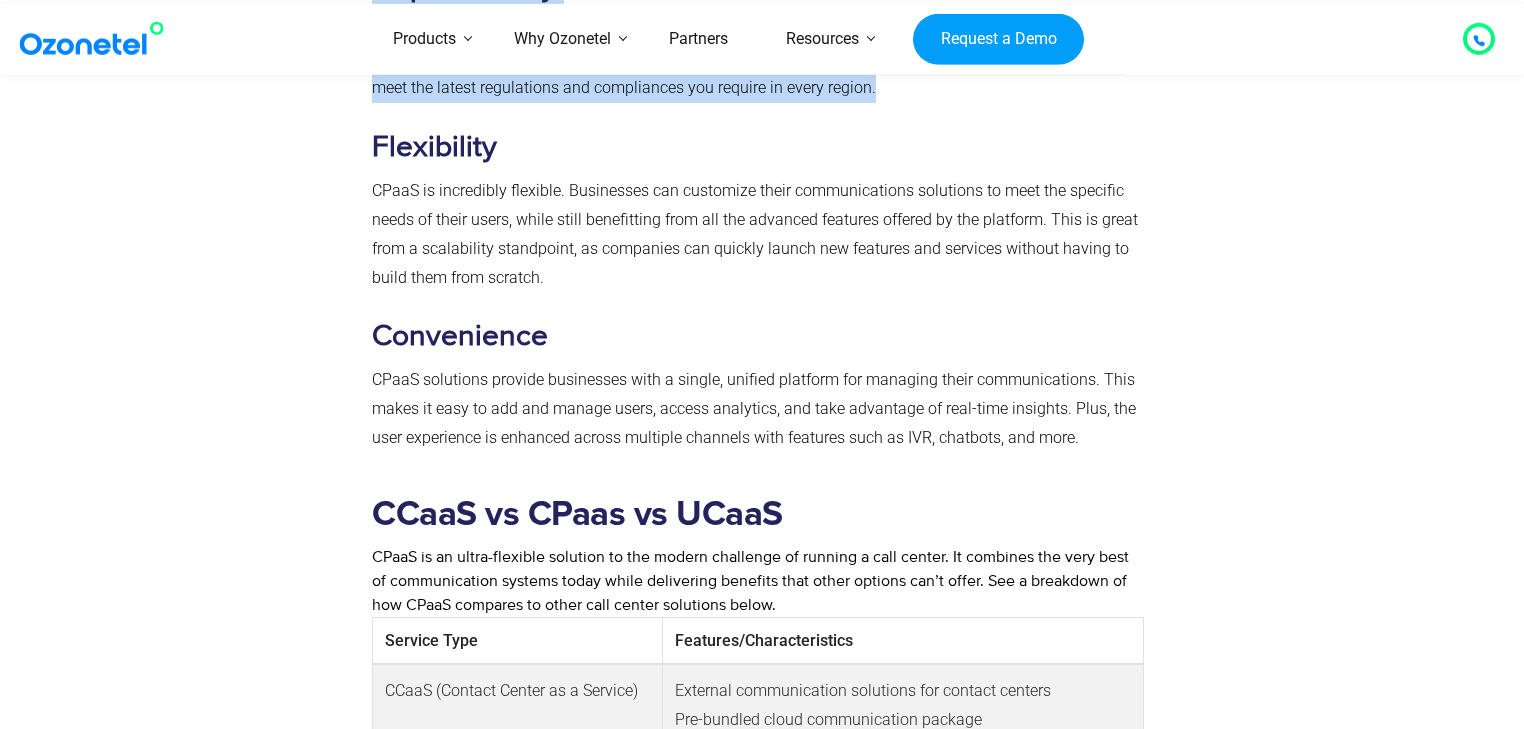 scroll, scrollTop: 4351, scrollLeft: 0, axis: vertical 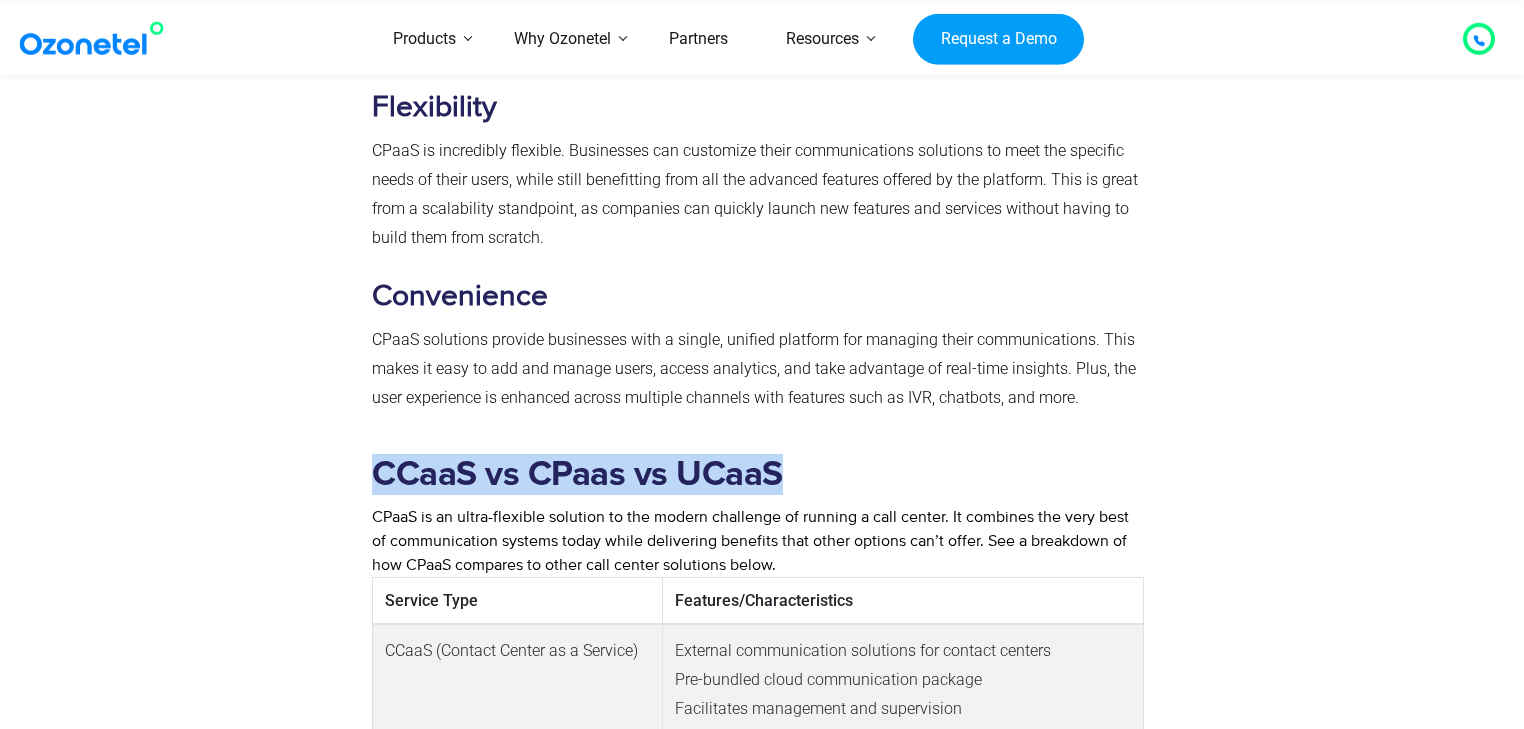 drag, startPoint x: 780, startPoint y: 390, endPoint x: 291, endPoint y: 387, distance: 489.00922 